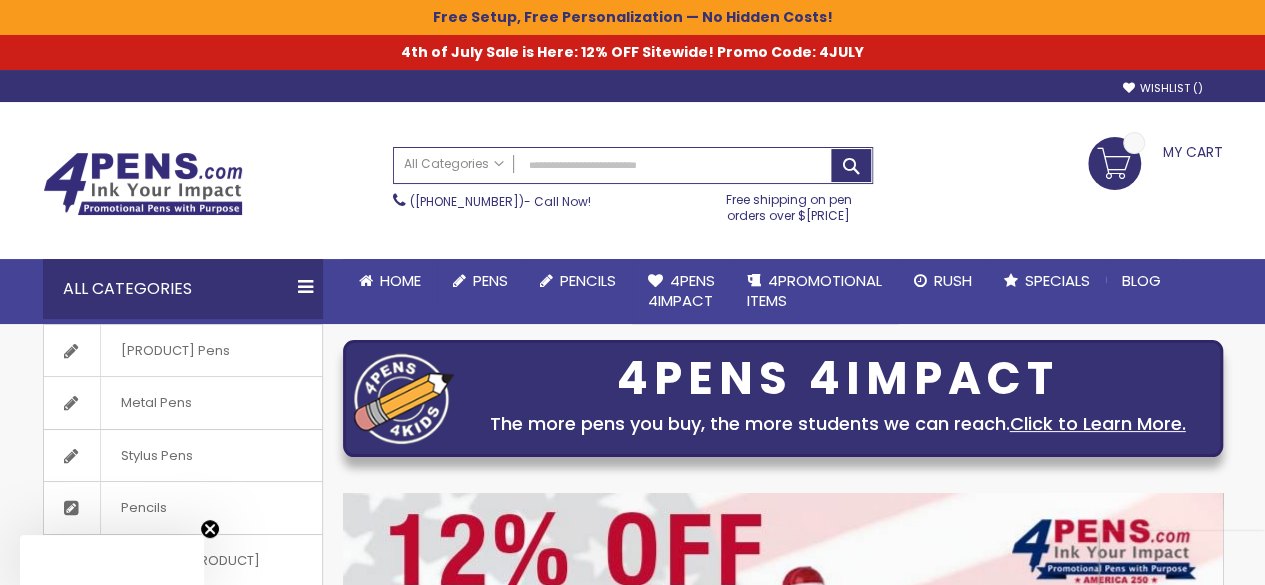 scroll, scrollTop: 250, scrollLeft: 0, axis: vertical 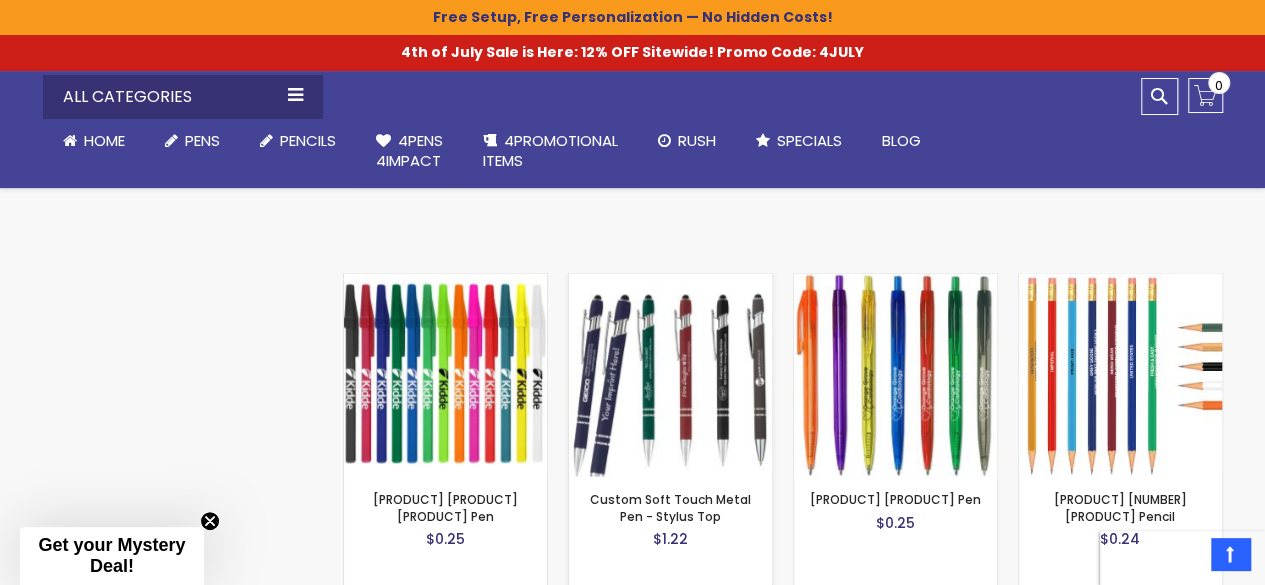 click at bounding box center [670, 375] 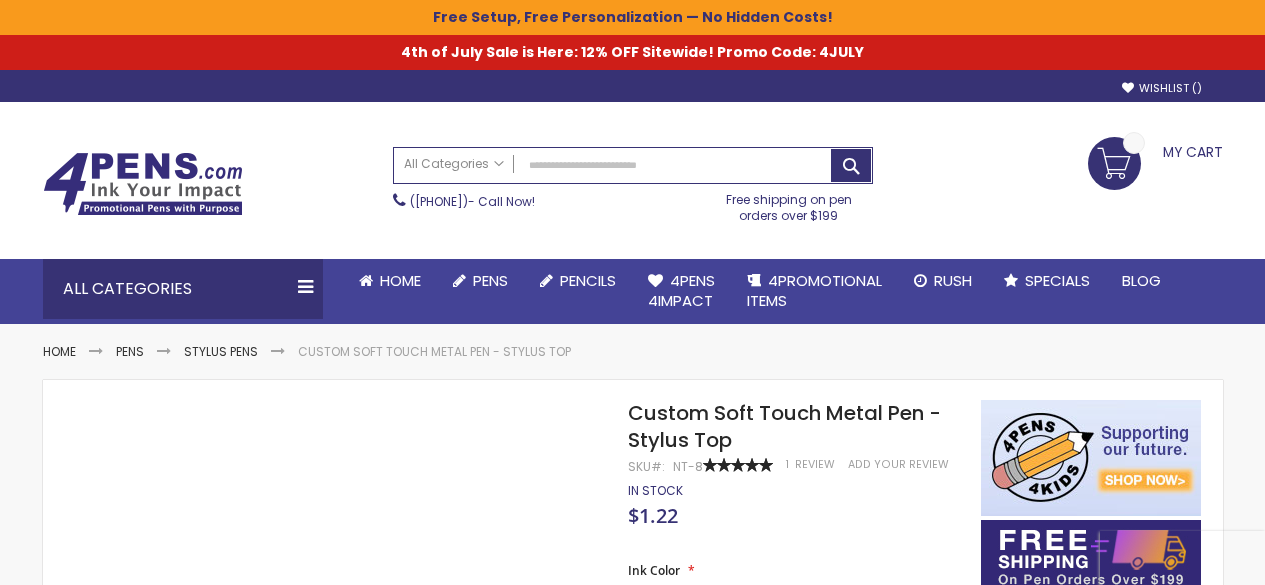 scroll, scrollTop: 0, scrollLeft: 0, axis: both 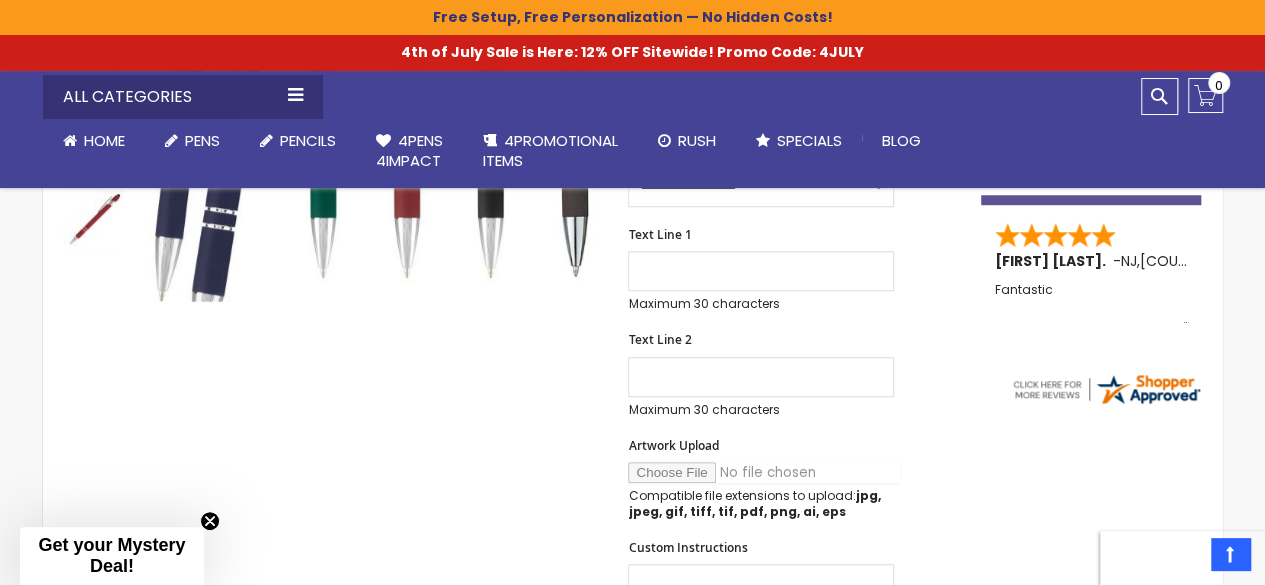 click on "Artwork Upload" at bounding box center [764, 472] 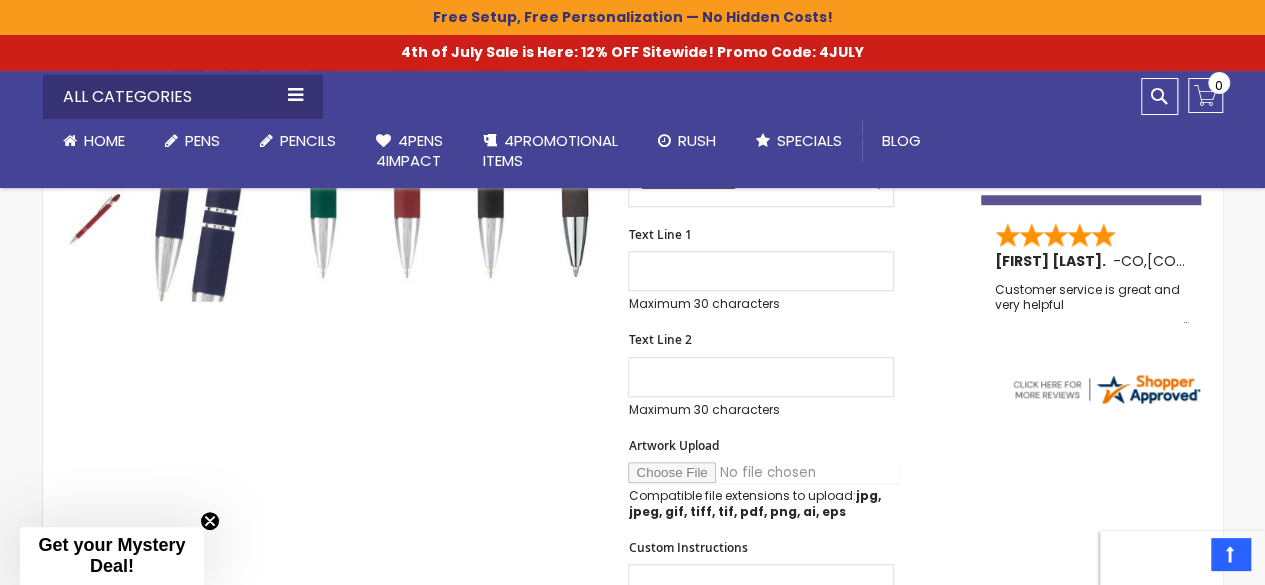 type on "**********" 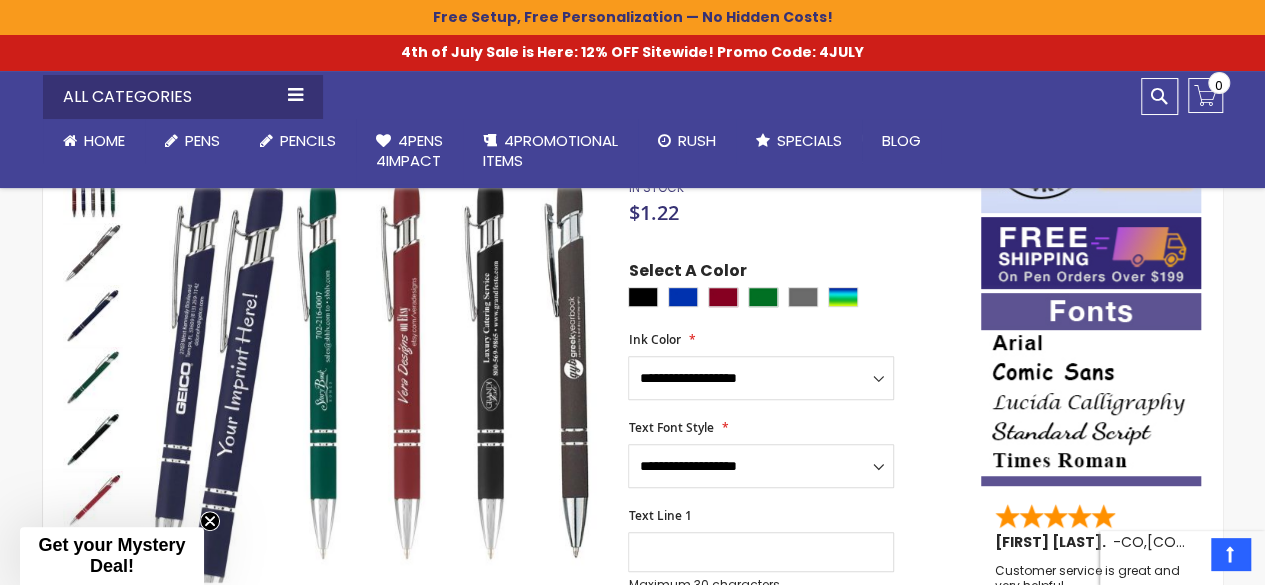 scroll, scrollTop: 365, scrollLeft: 0, axis: vertical 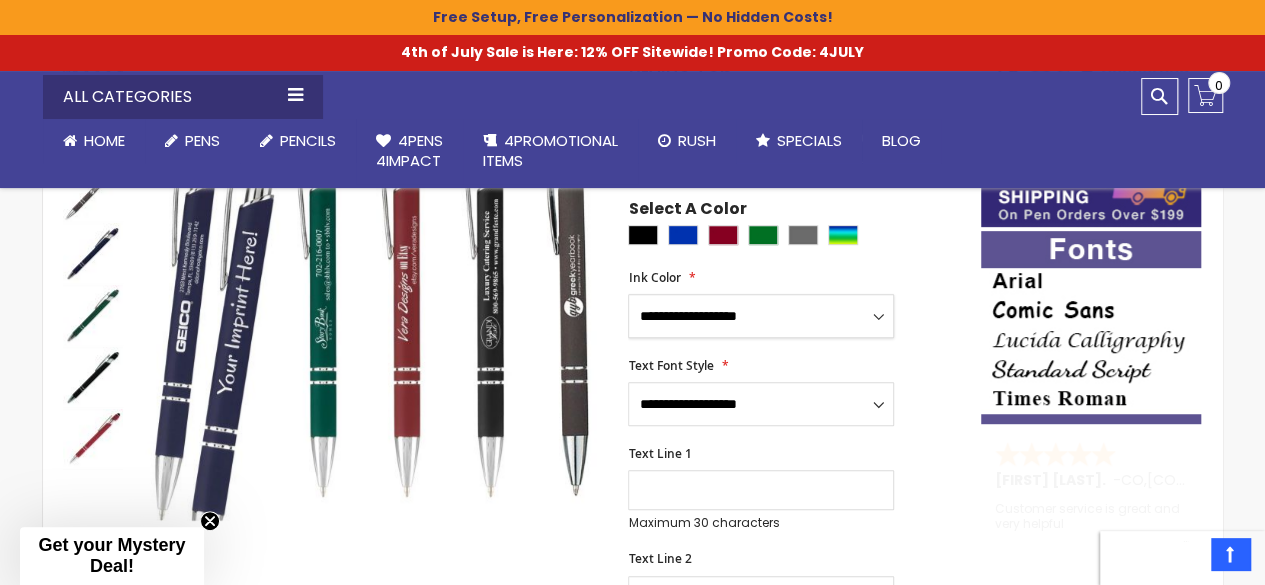 click on "**********" at bounding box center (761, 316) 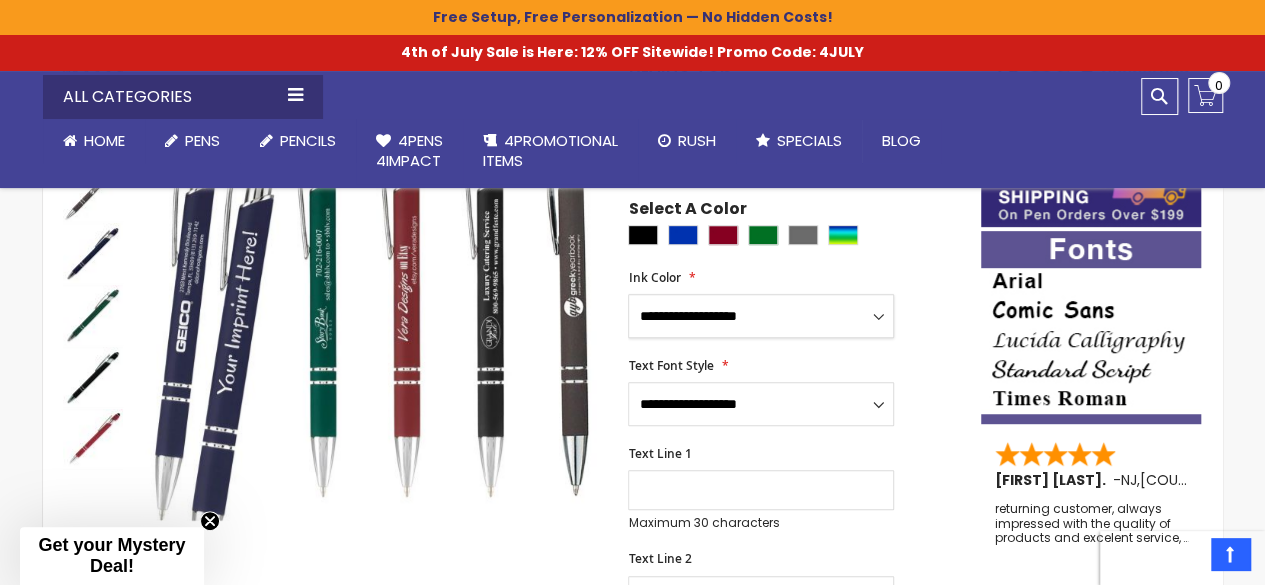 select on "**" 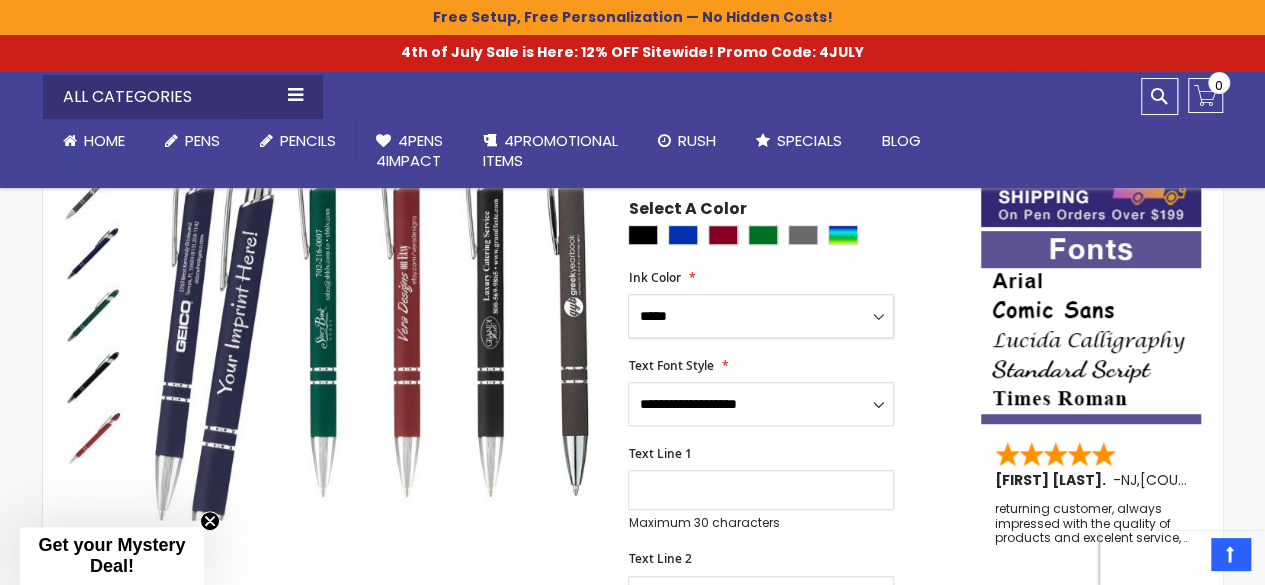 click on "**********" at bounding box center (761, 316) 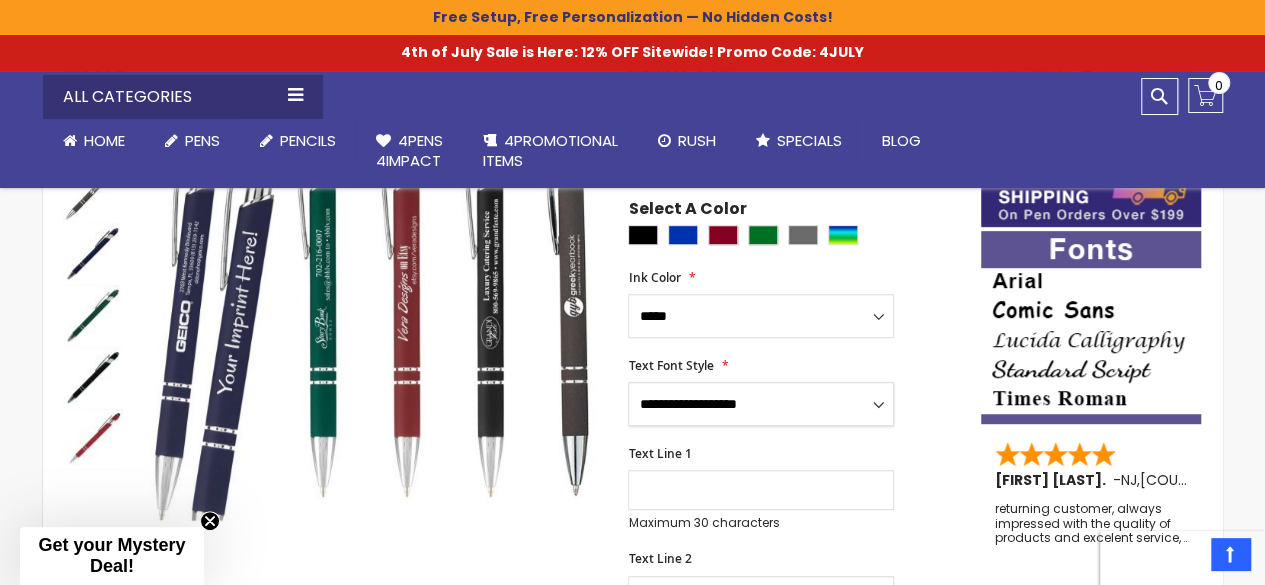 click on "**********" at bounding box center [761, 404] 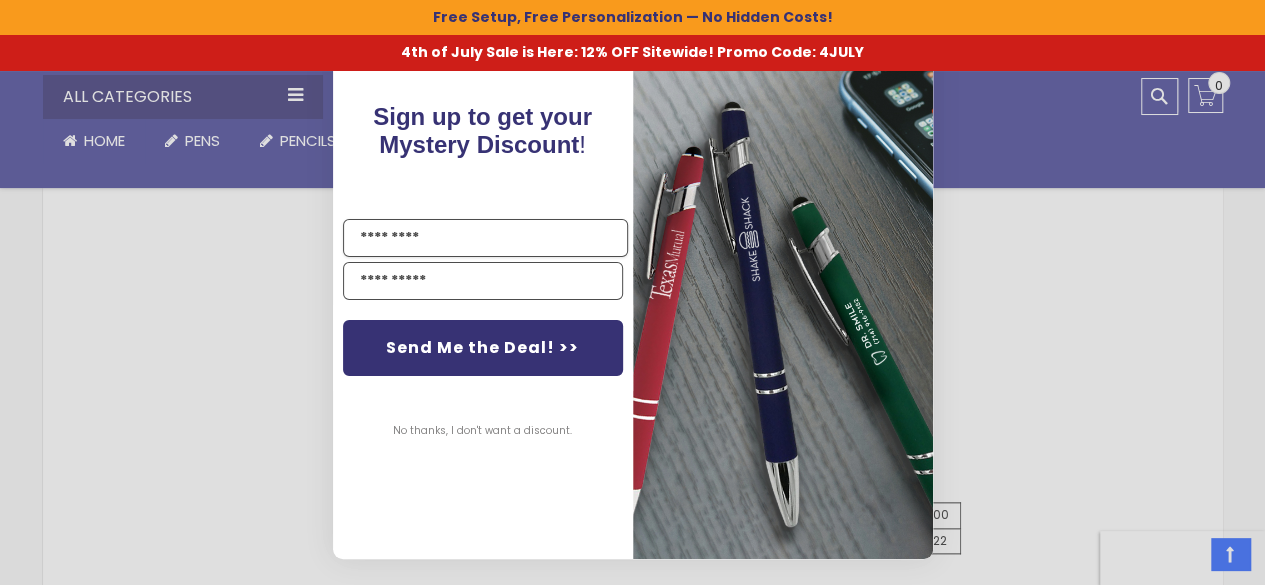 scroll, scrollTop: 847, scrollLeft: 0, axis: vertical 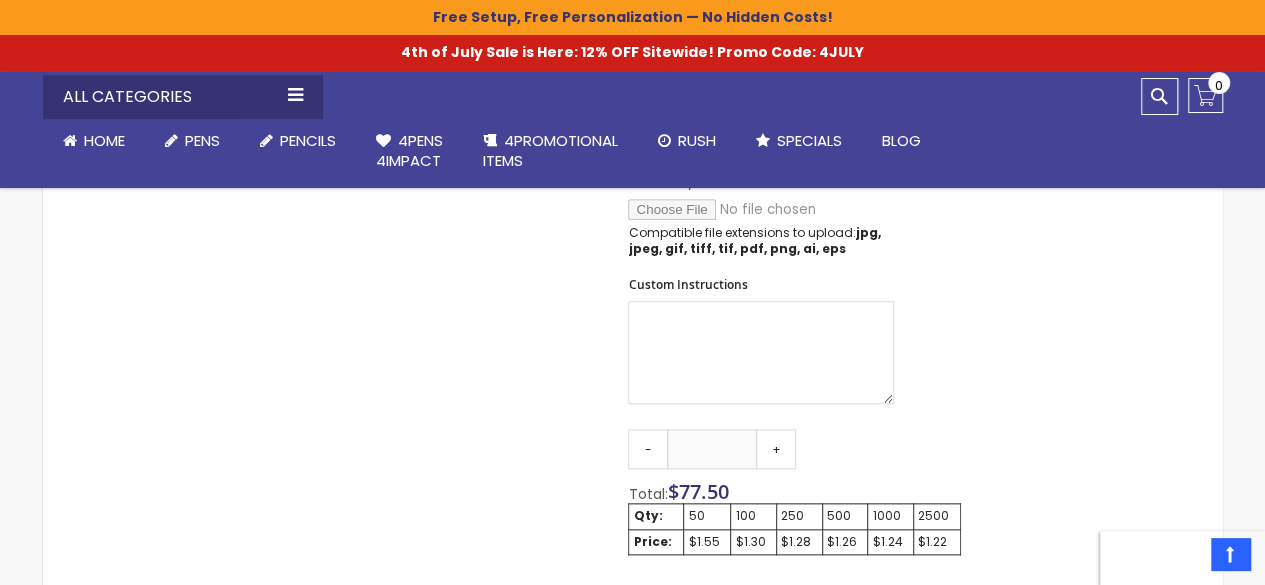 click on "Close dialog Sign up to get your Mystery Discount !
Name Send Me the Deal! >> No thanks, I don't want a discount. ******" at bounding box center (632, 292) 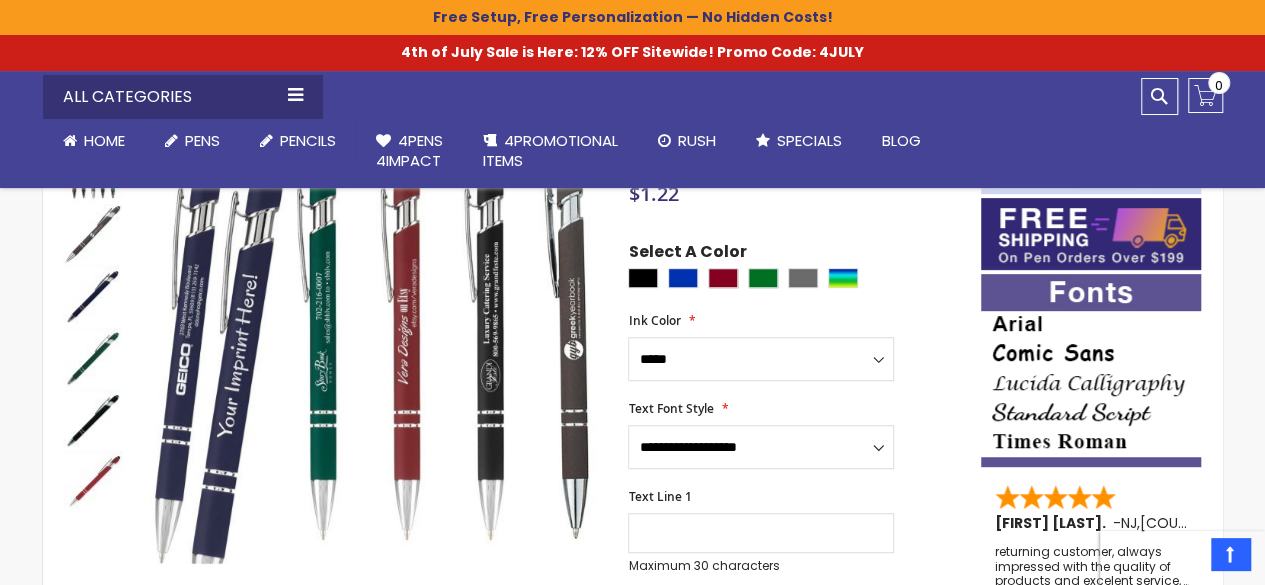 scroll, scrollTop: 346, scrollLeft: 0, axis: vertical 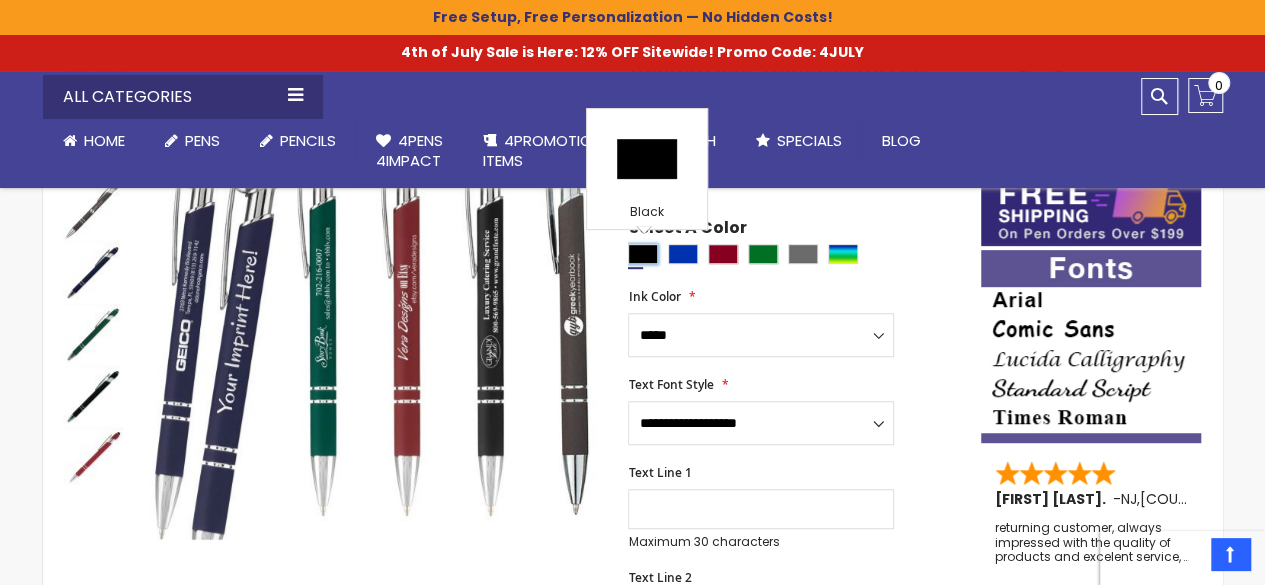 click at bounding box center (643, 254) 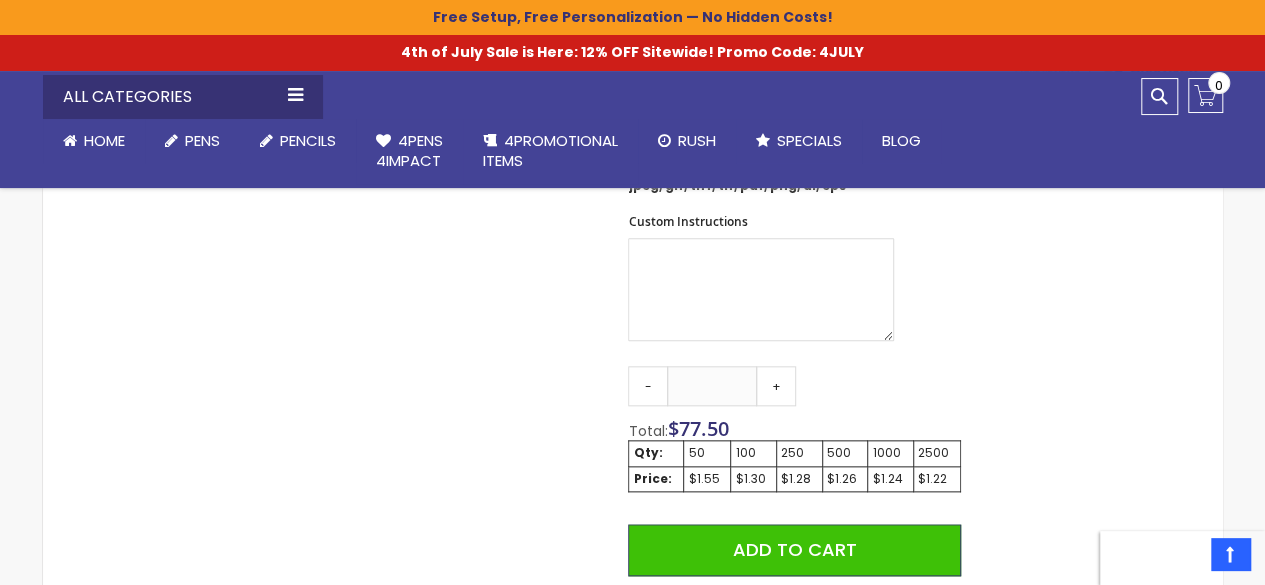 scroll, scrollTop: 907, scrollLeft: 0, axis: vertical 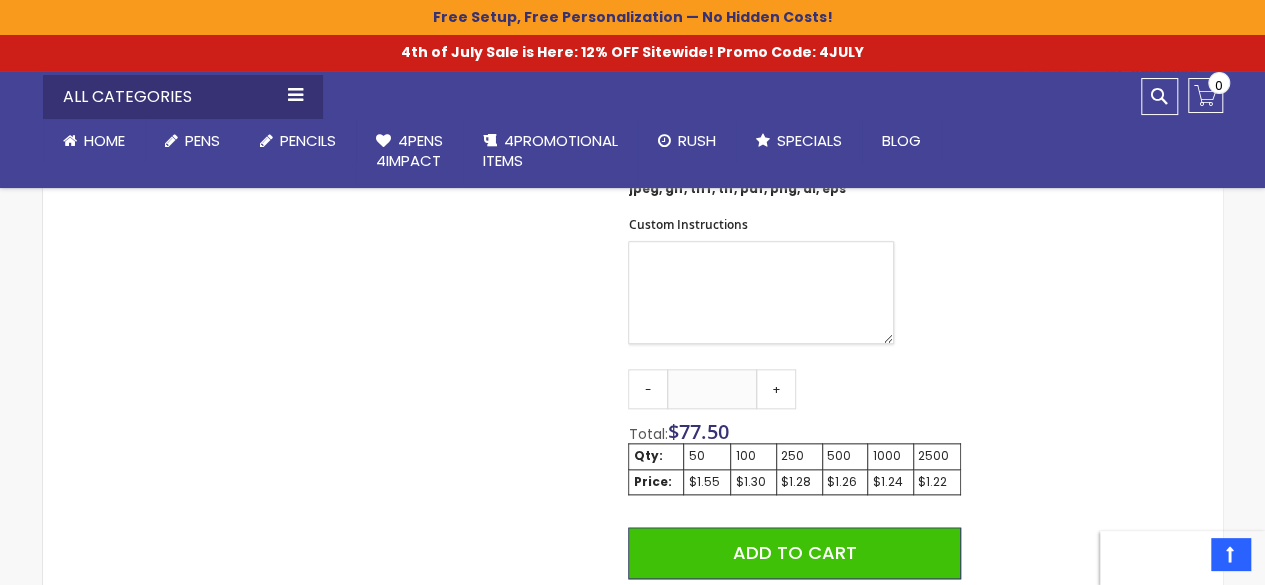 click on "Custom Instructions" at bounding box center [761, 292] 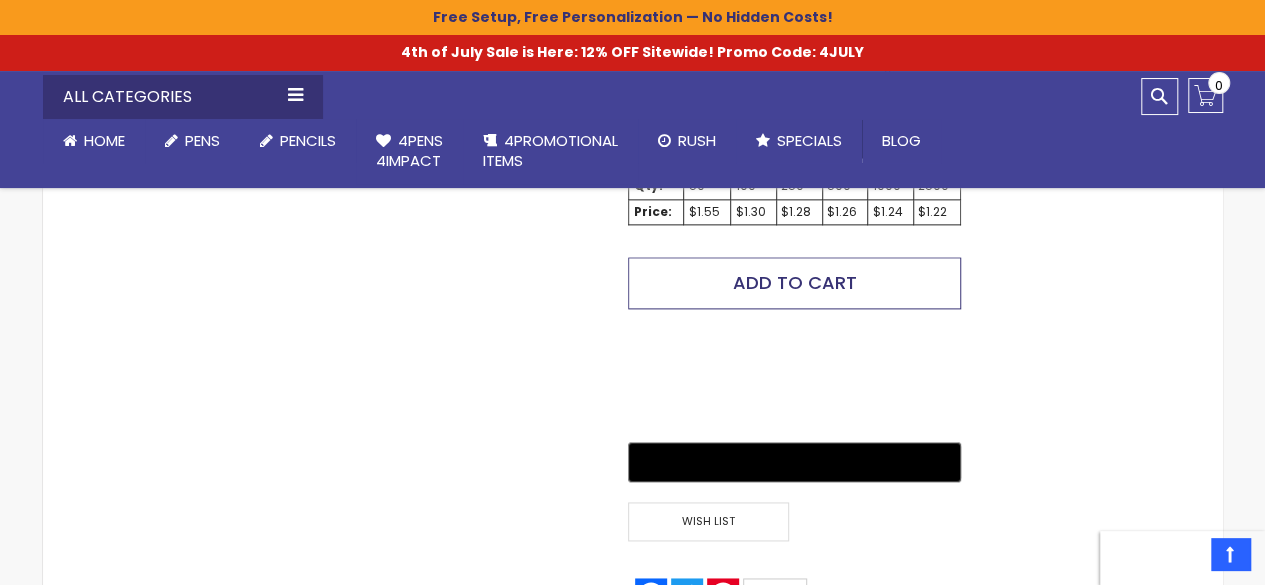 scroll, scrollTop: 1174, scrollLeft: 0, axis: vertical 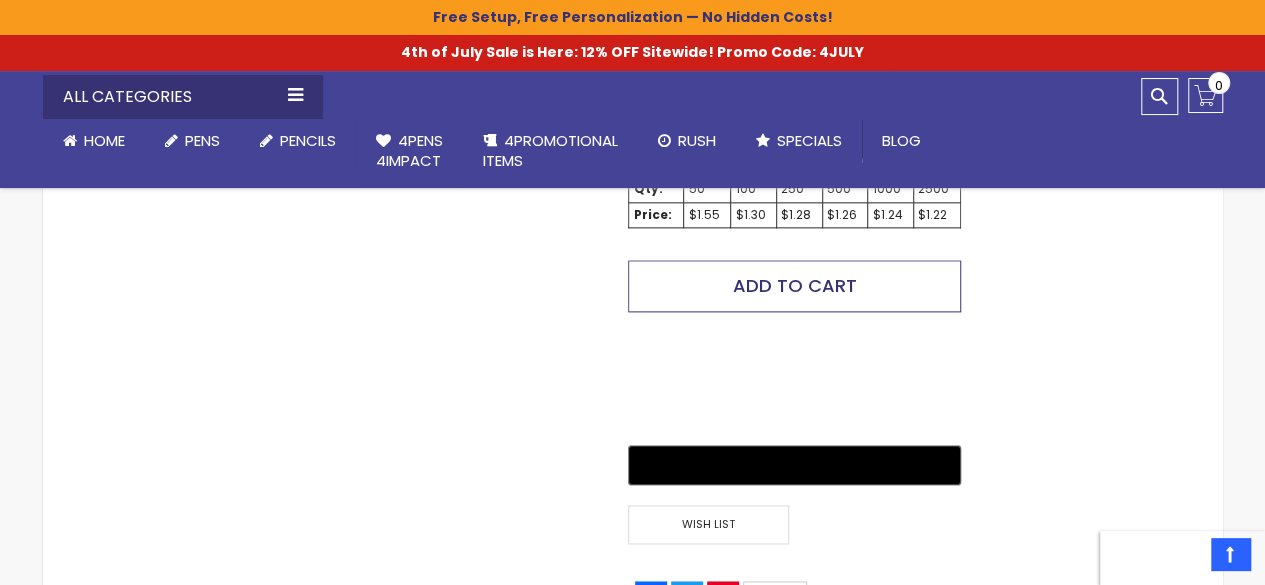 type on "**********" 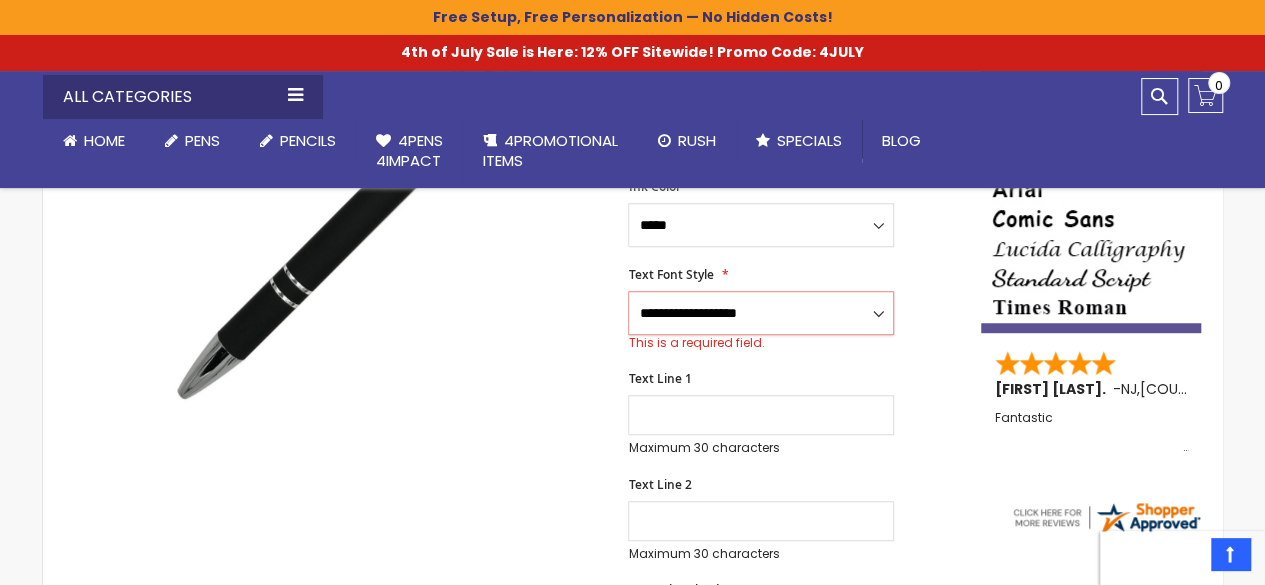 scroll, scrollTop: 454, scrollLeft: 0, axis: vertical 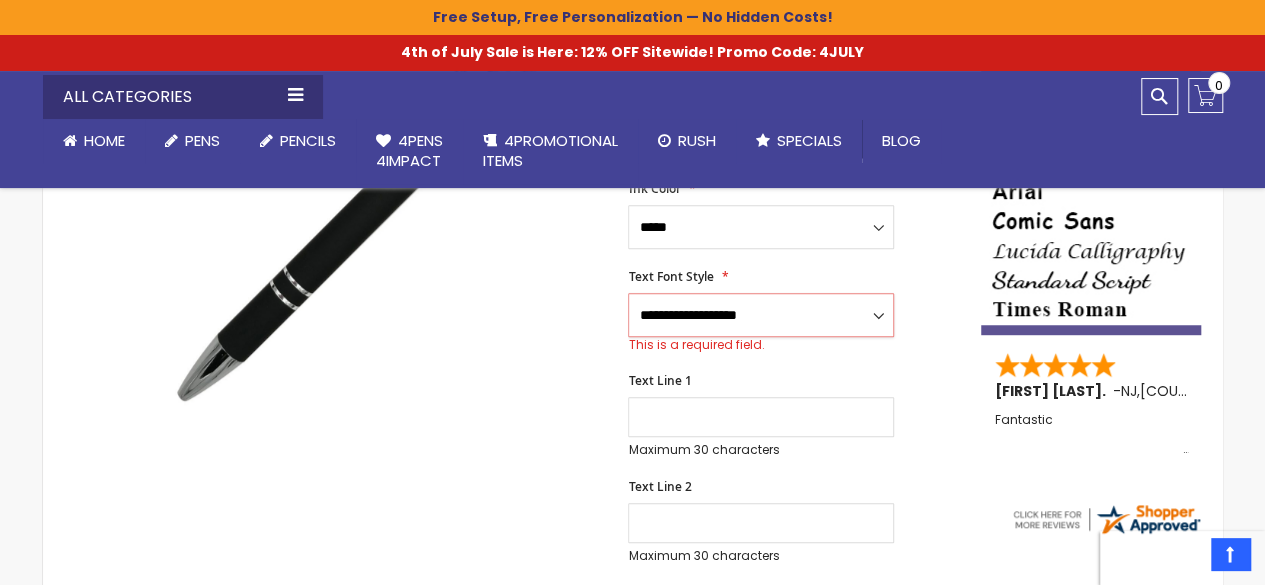 click on "**********" at bounding box center (761, 315) 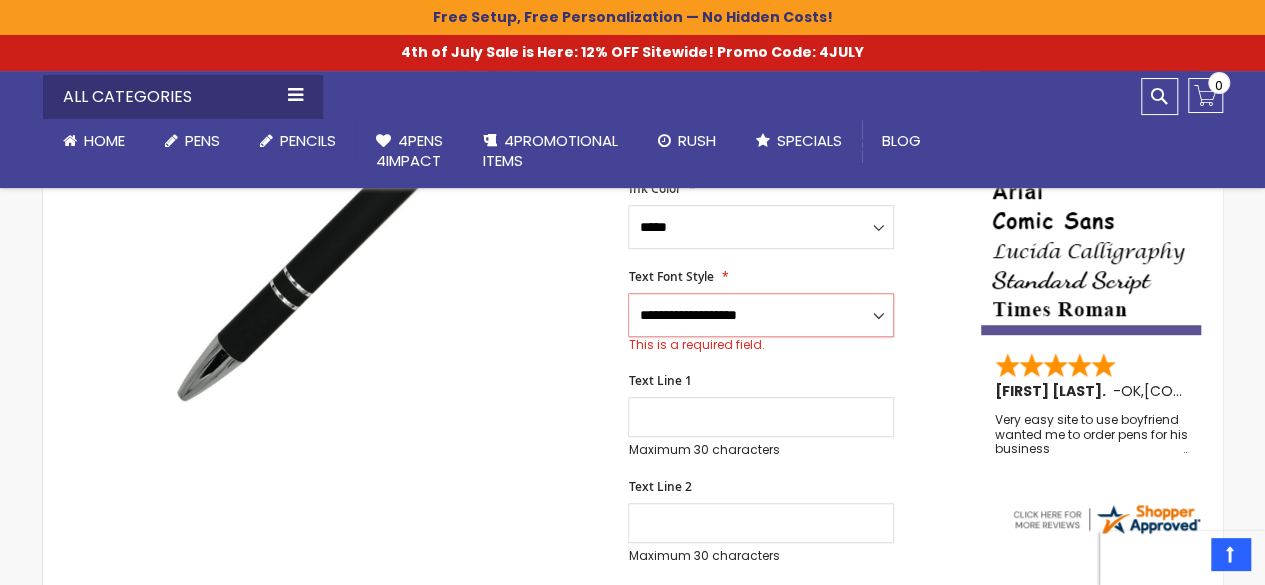 select on "**" 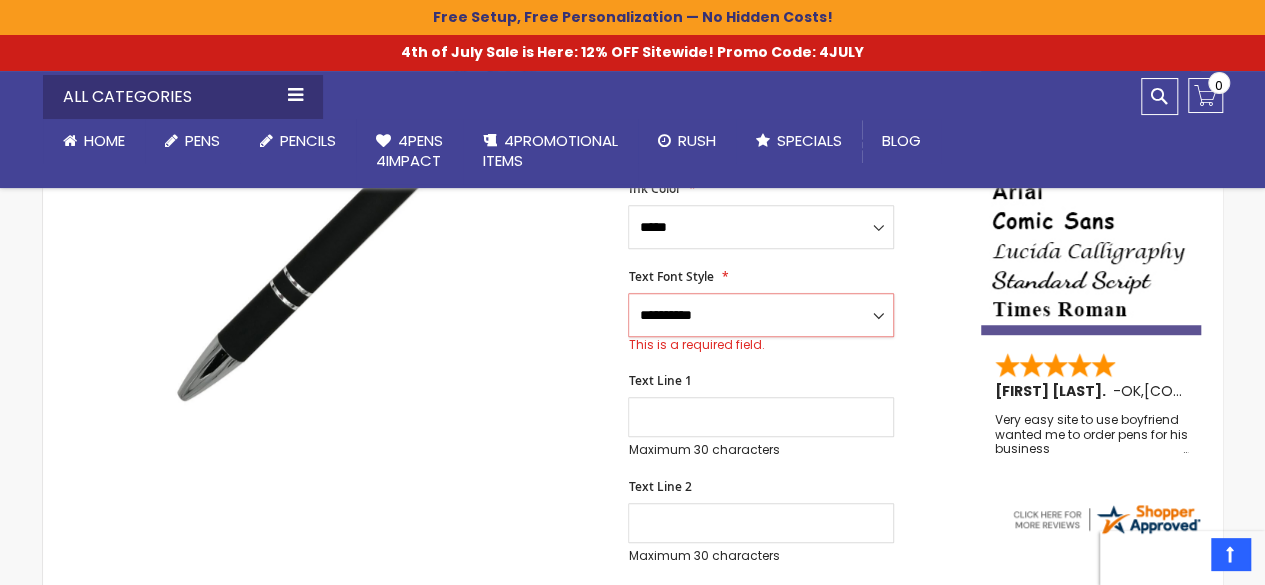 click on "**********" at bounding box center [761, 315] 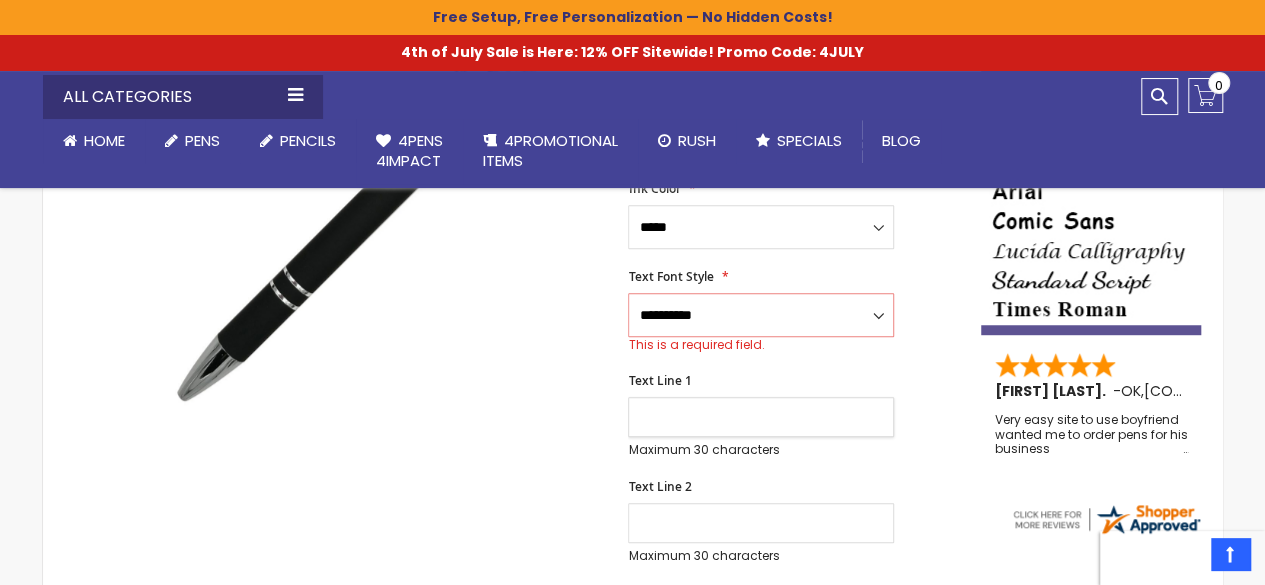 click on "Text Line 1" at bounding box center (761, 417) 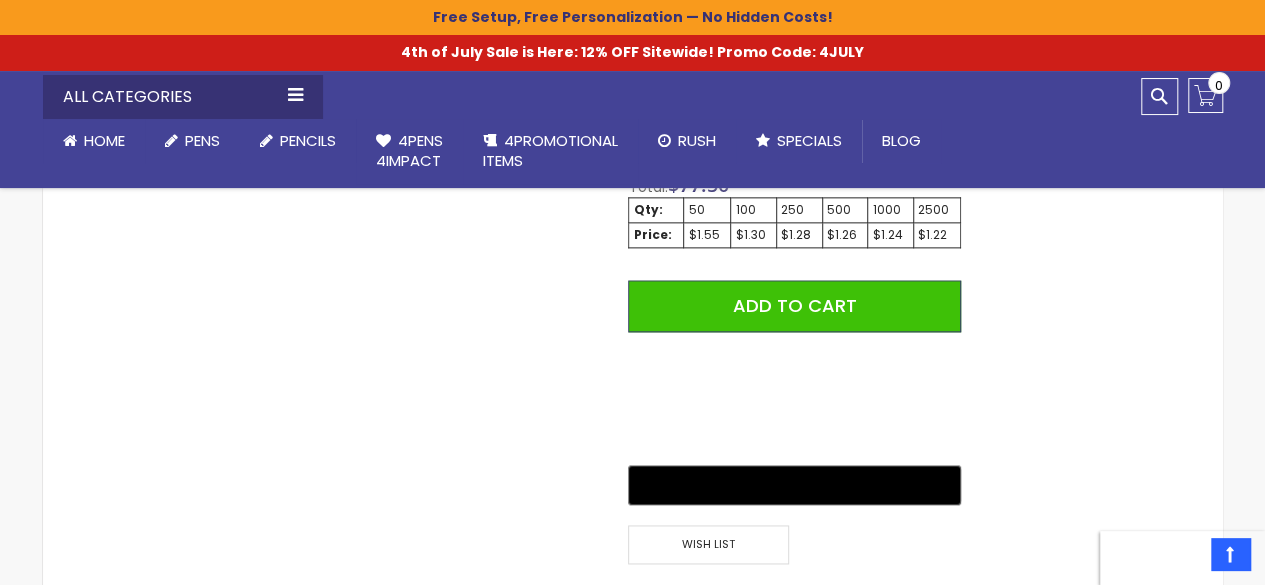 scroll, scrollTop: 1178, scrollLeft: 0, axis: vertical 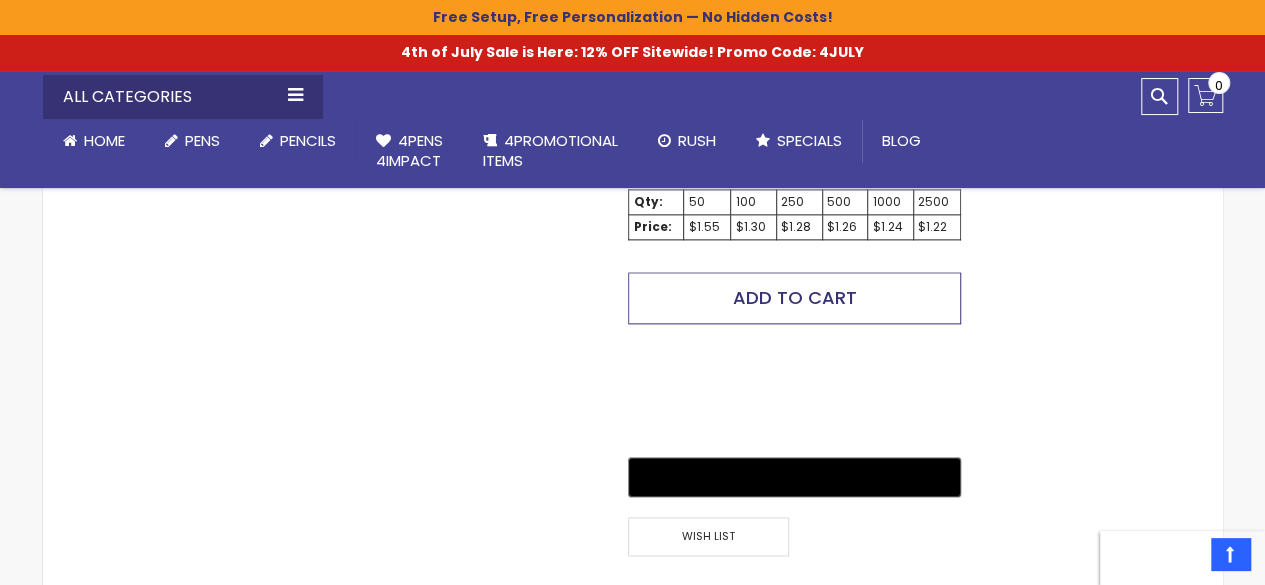 click on "Add to Cart" at bounding box center [794, 298] 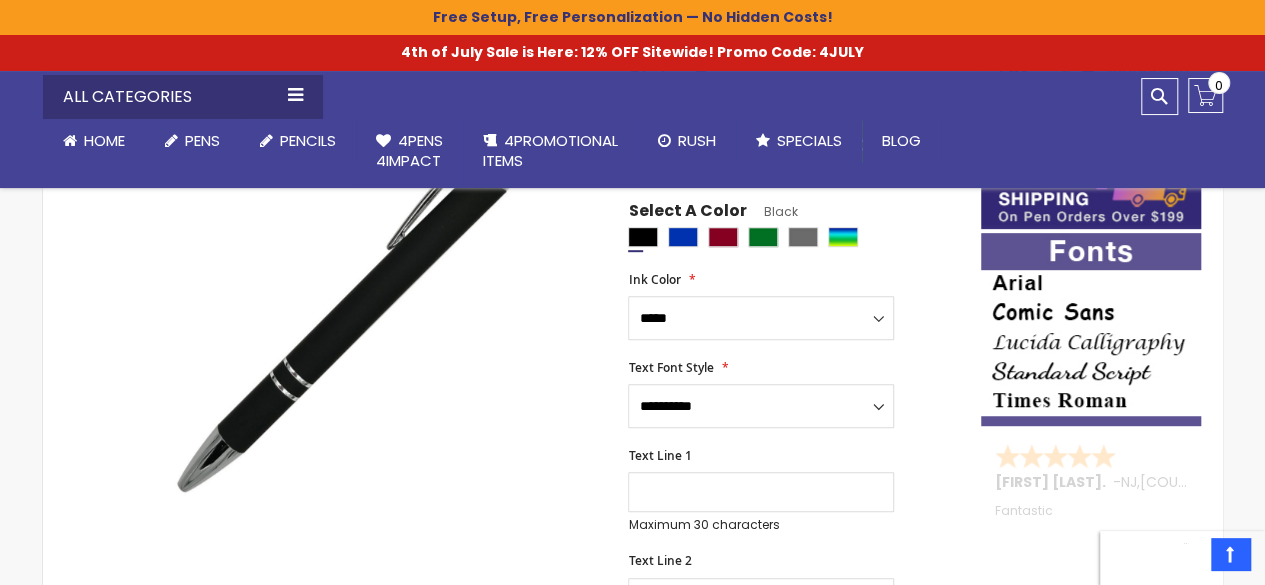 scroll, scrollTop: 329, scrollLeft: 0, axis: vertical 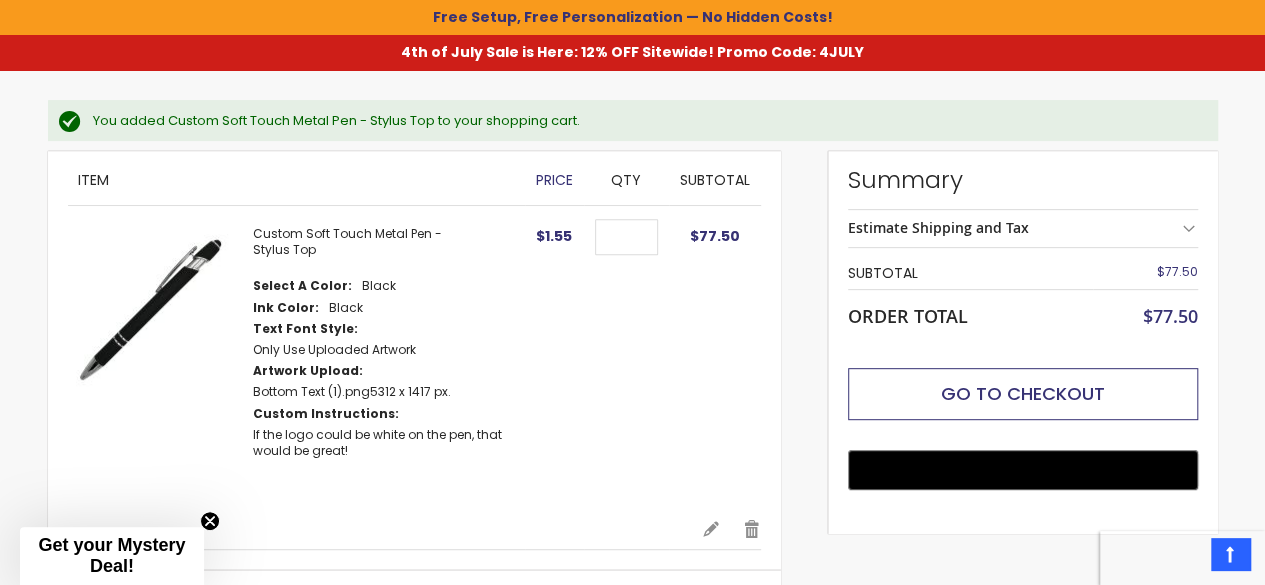 click on "Go to Checkout" at bounding box center (1023, 394) 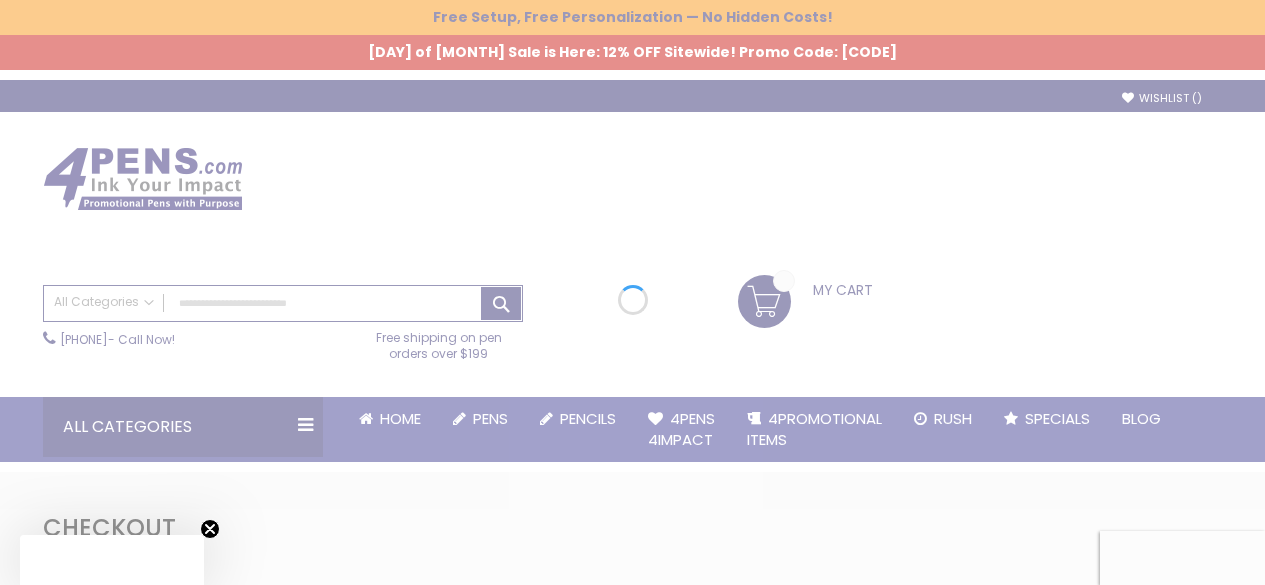 scroll, scrollTop: 0, scrollLeft: 0, axis: both 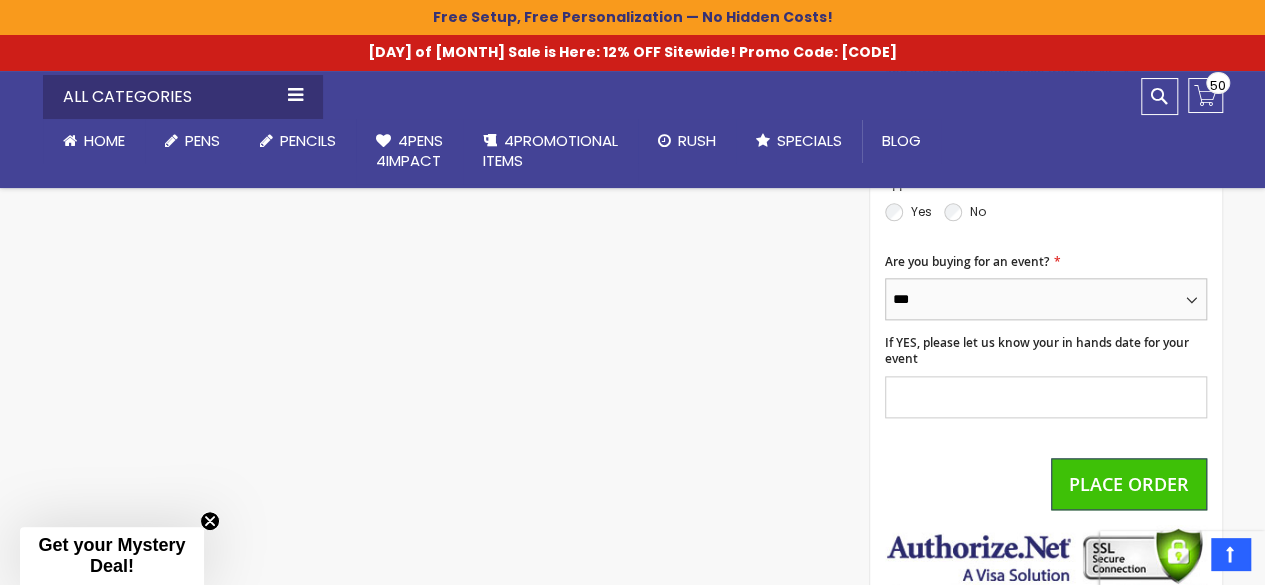 click on "[PASSWORD]" at bounding box center (1046, 299) 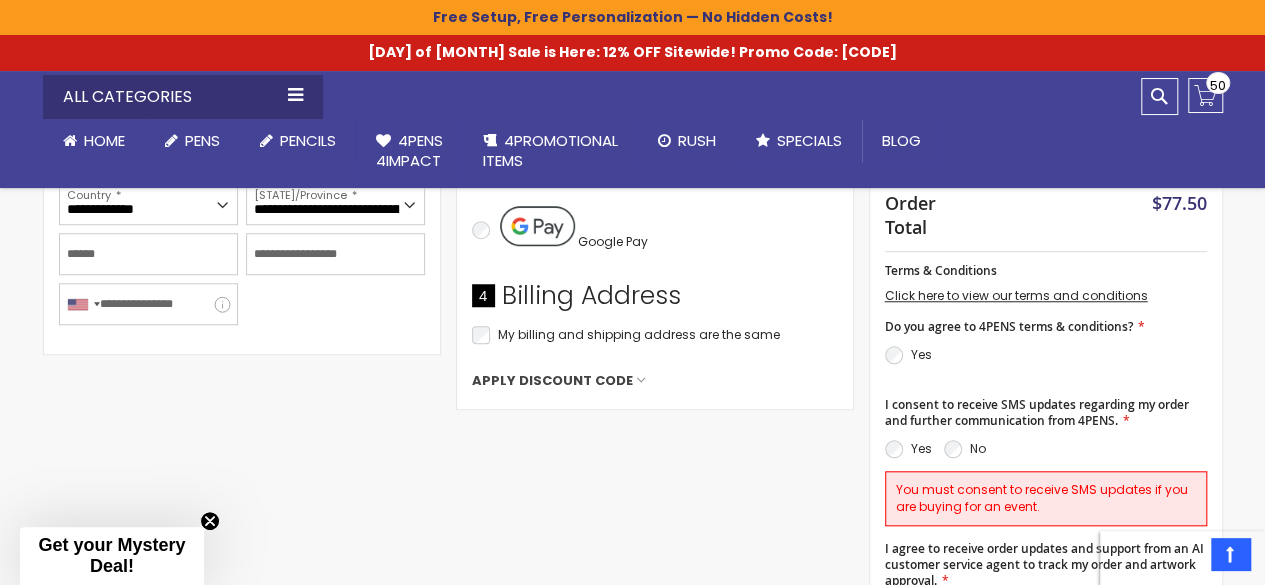 scroll, scrollTop: 686, scrollLeft: 0, axis: vertical 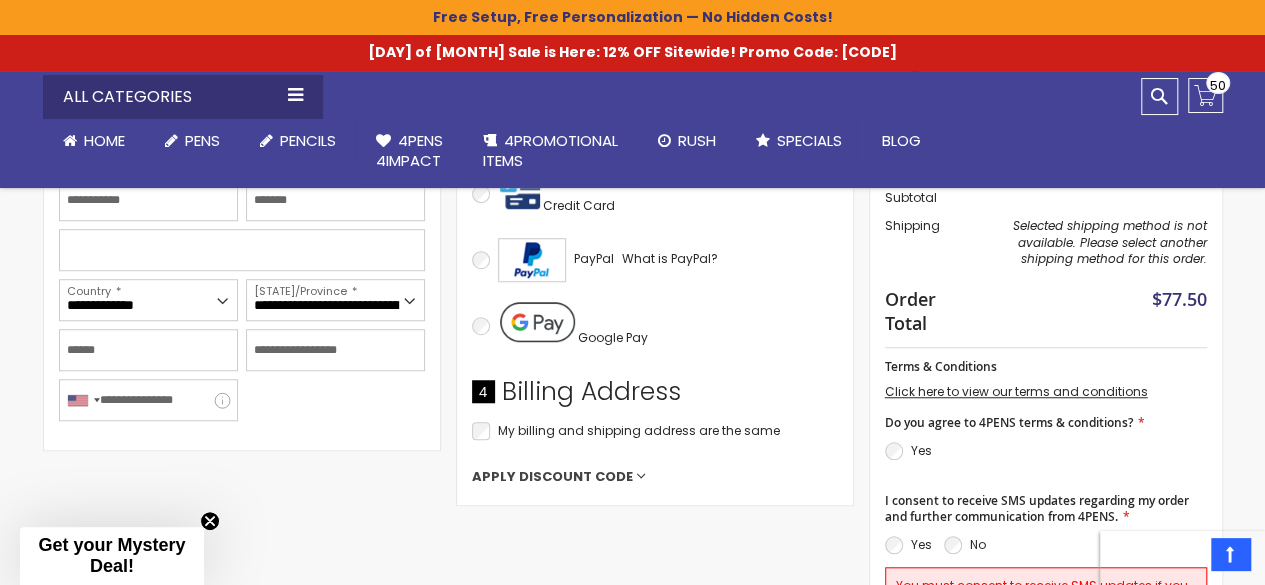 click on "Apply Discount Code" at bounding box center (655, 477) 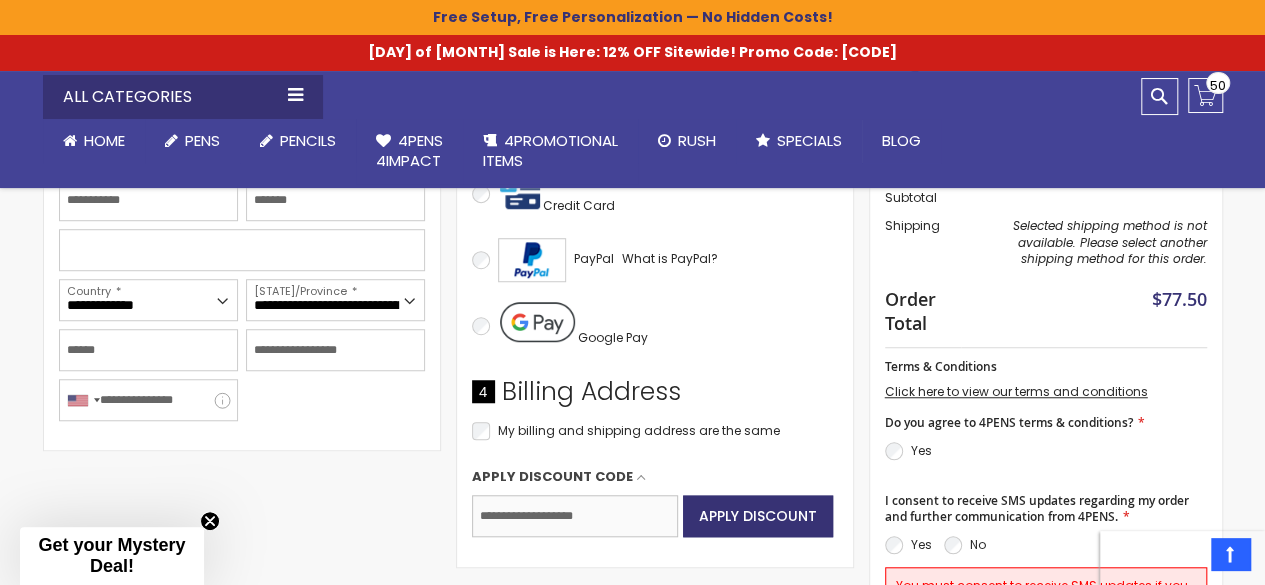 click on "Enter discount code" at bounding box center (575, 516) 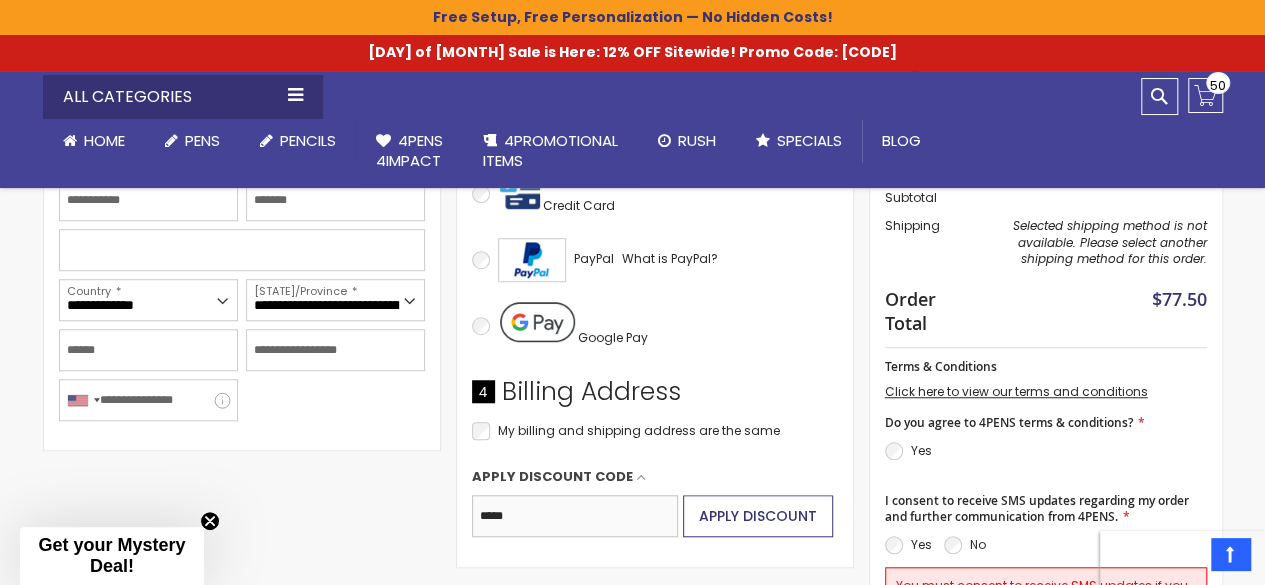 type on "*****" 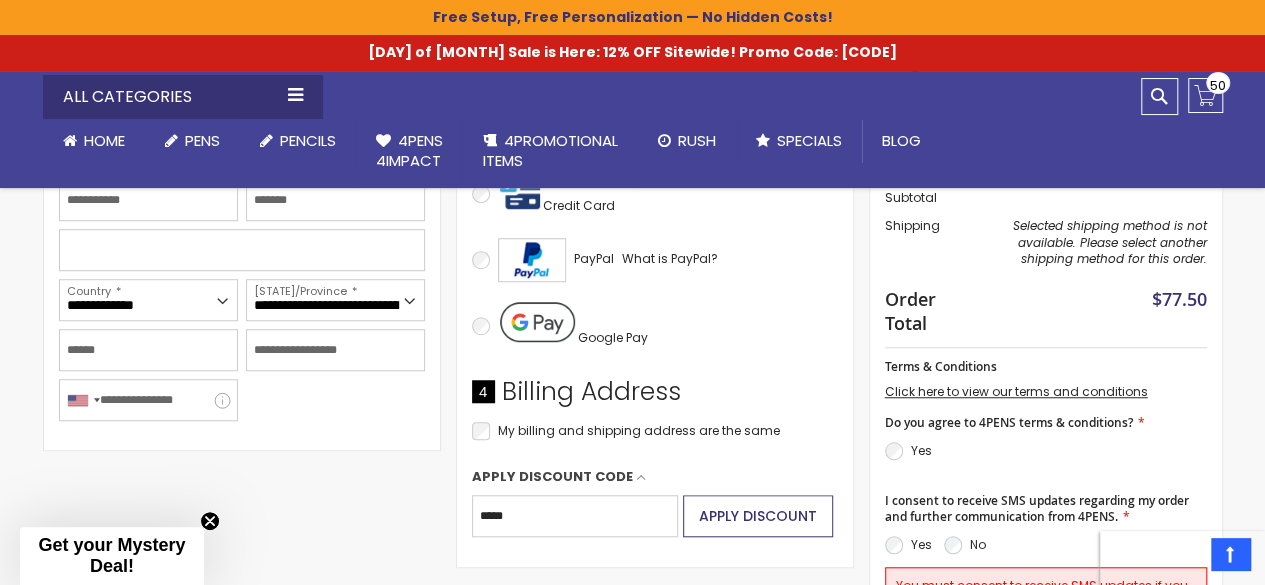 click on "Apply Discount" at bounding box center (758, 516) 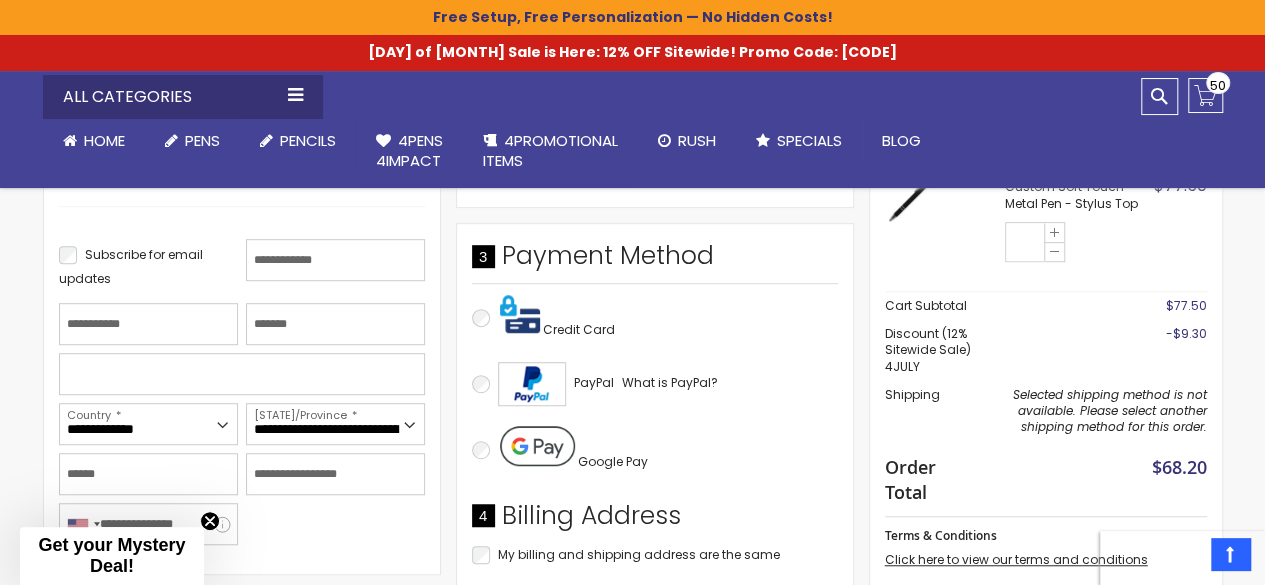 scroll, scrollTop: 294, scrollLeft: 0, axis: vertical 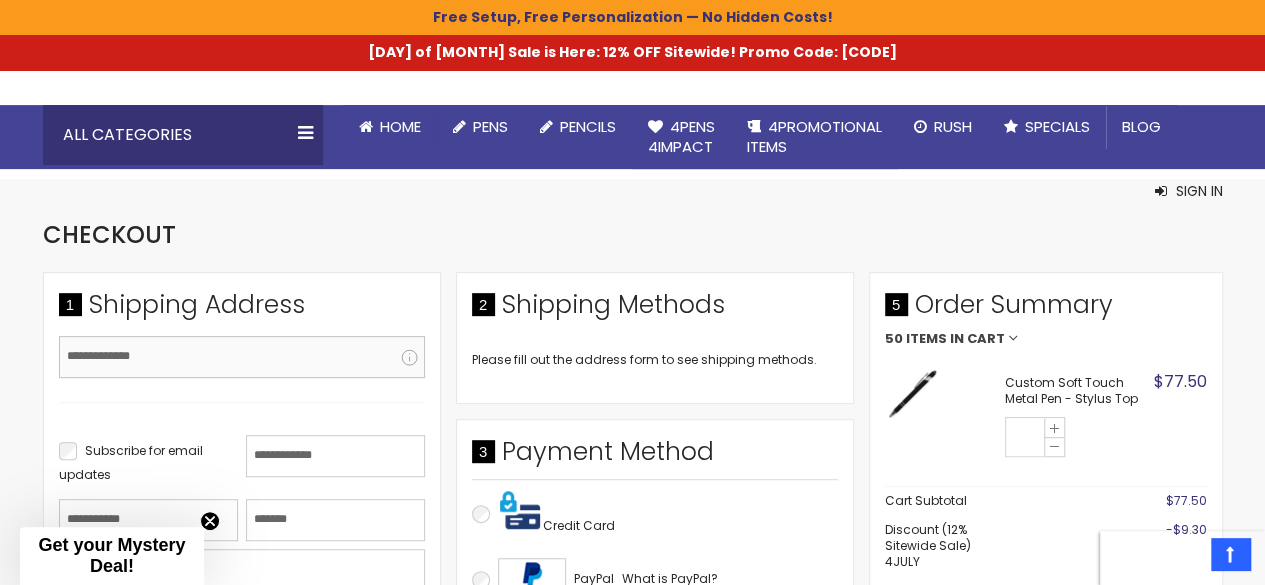click on "[EMAIL]" at bounding box center (242, 357) 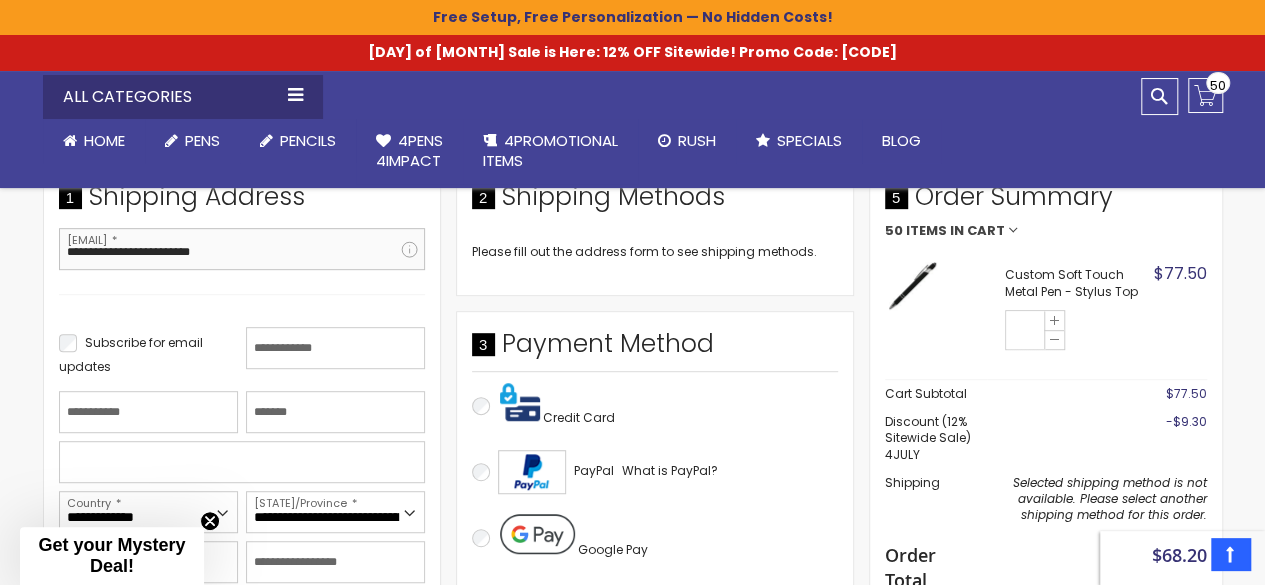 scroll, scrollTop: 382, scrollLeft: 0, axis: vertical 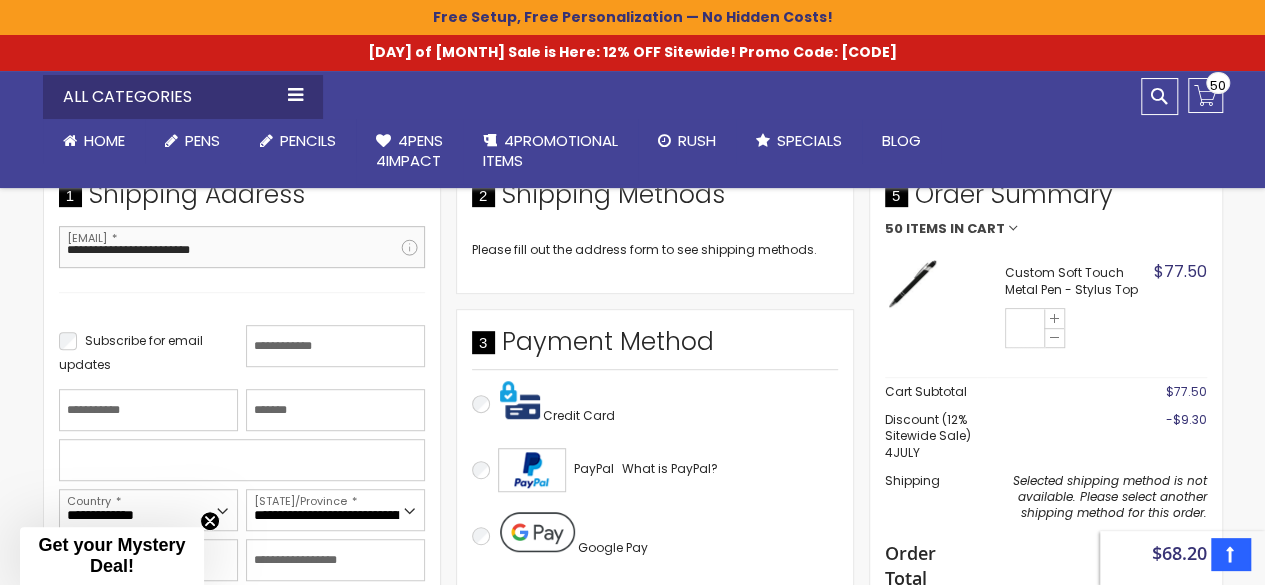 type on "**********" 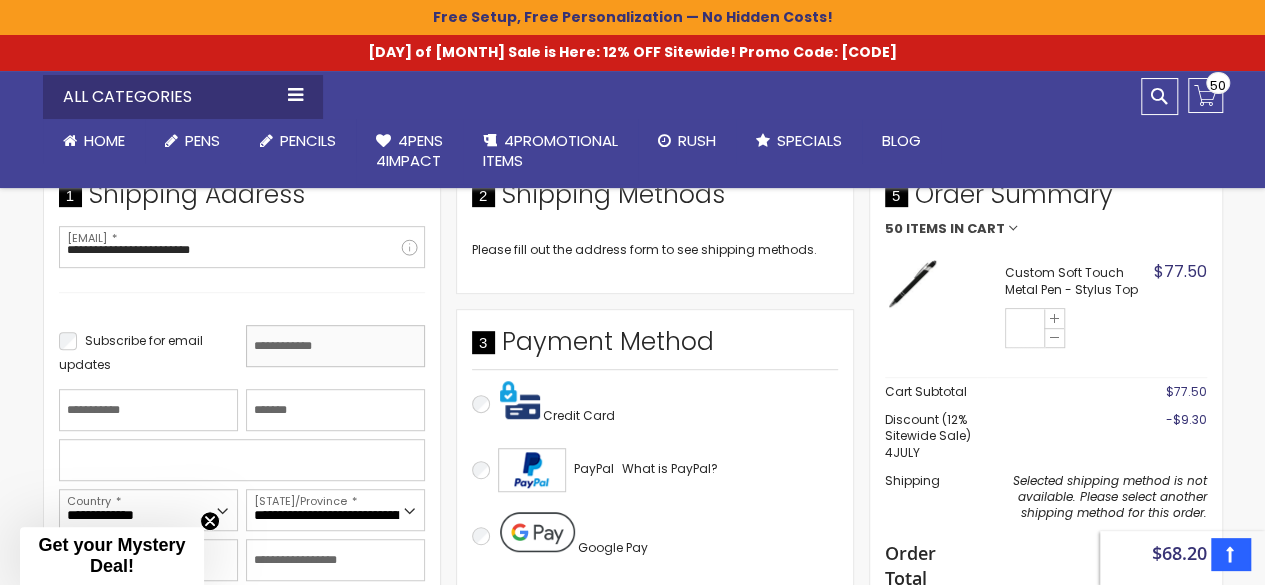 click on "[FIRST]" at bounding box center [335, 346] 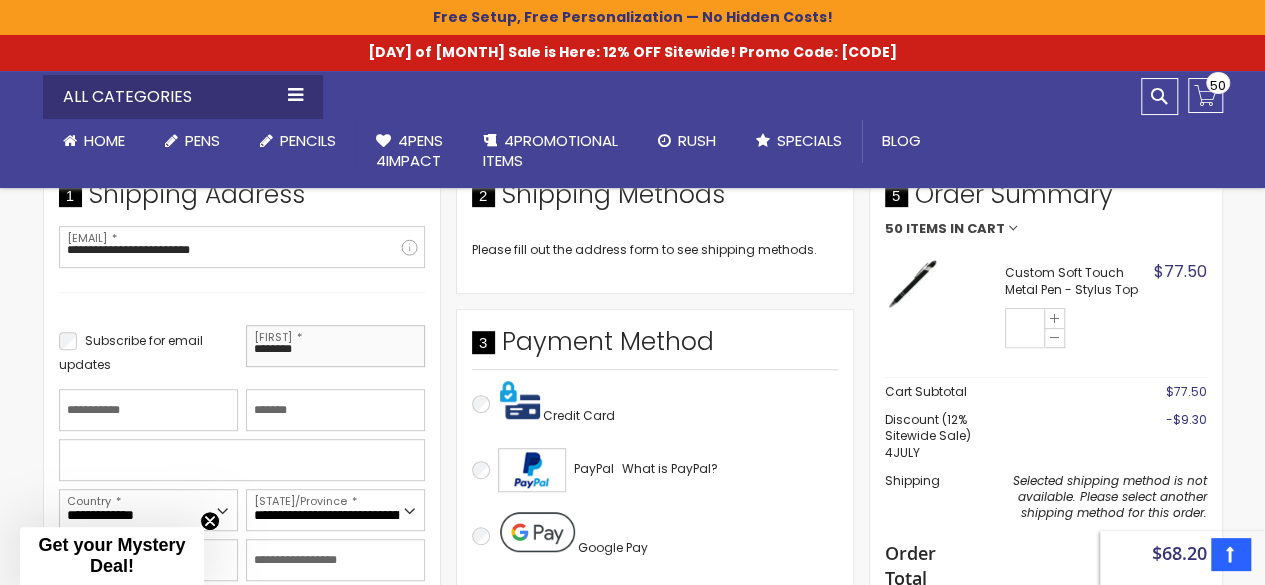 type on "[PASSWORD]" 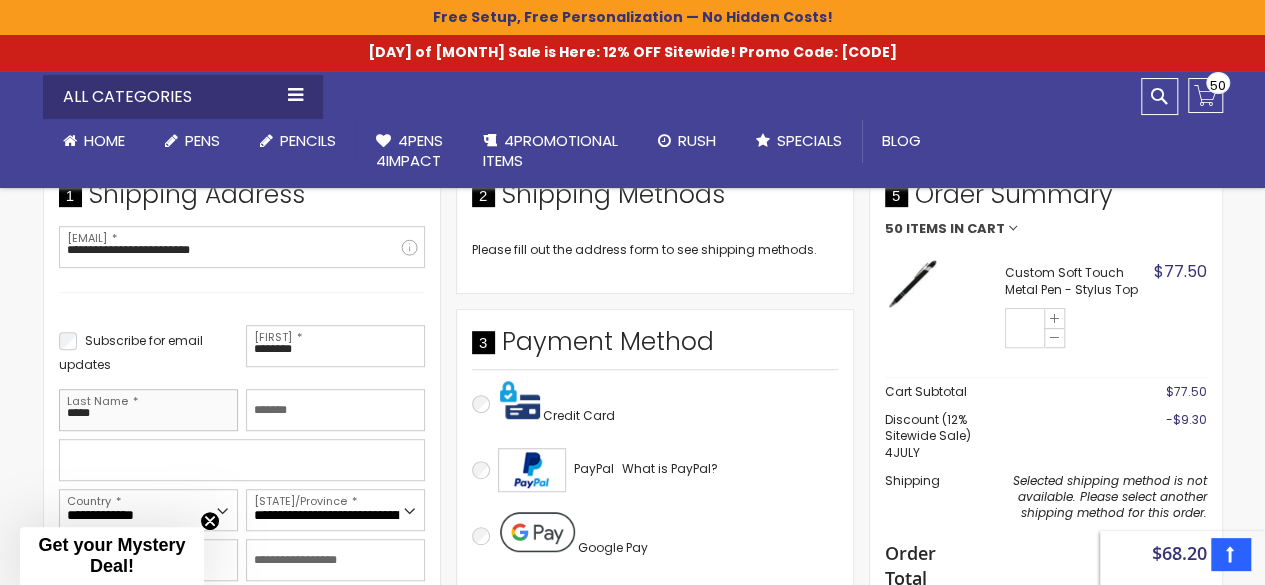 type on "*****" 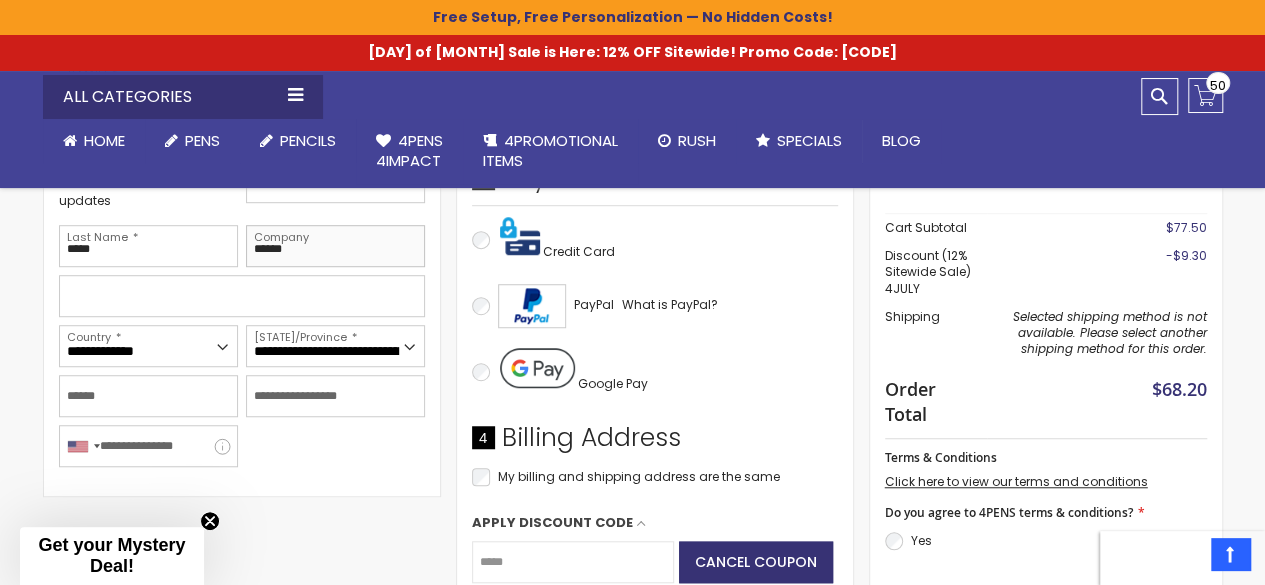 scroll, scrollTop: 550, scrollLeft: 0, axis: vertical 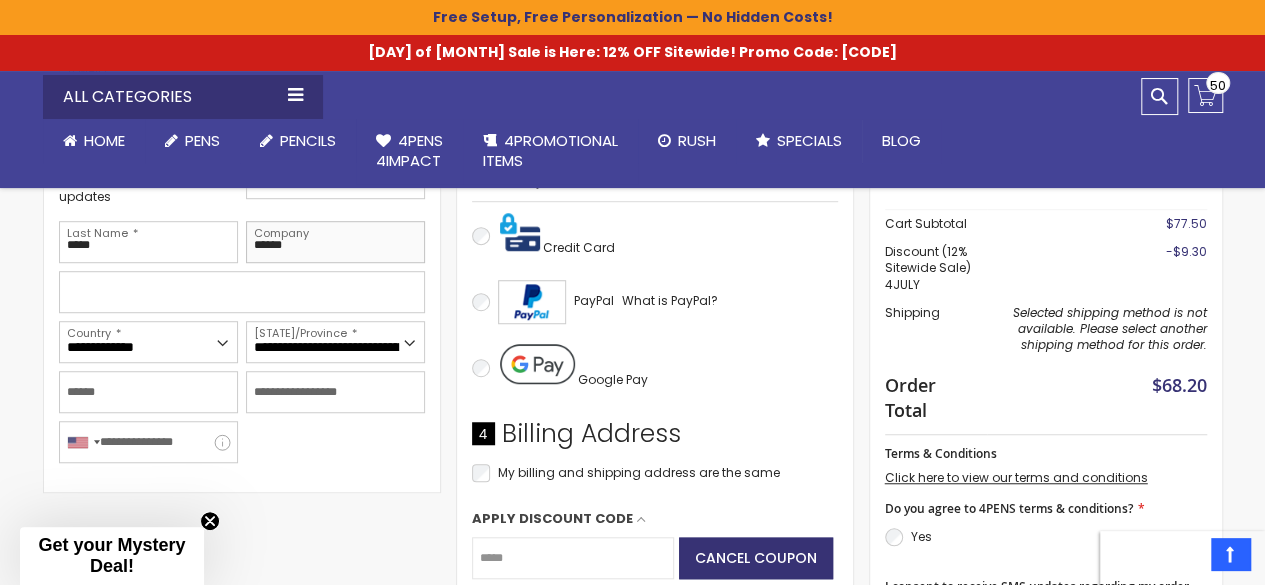 type on "******" 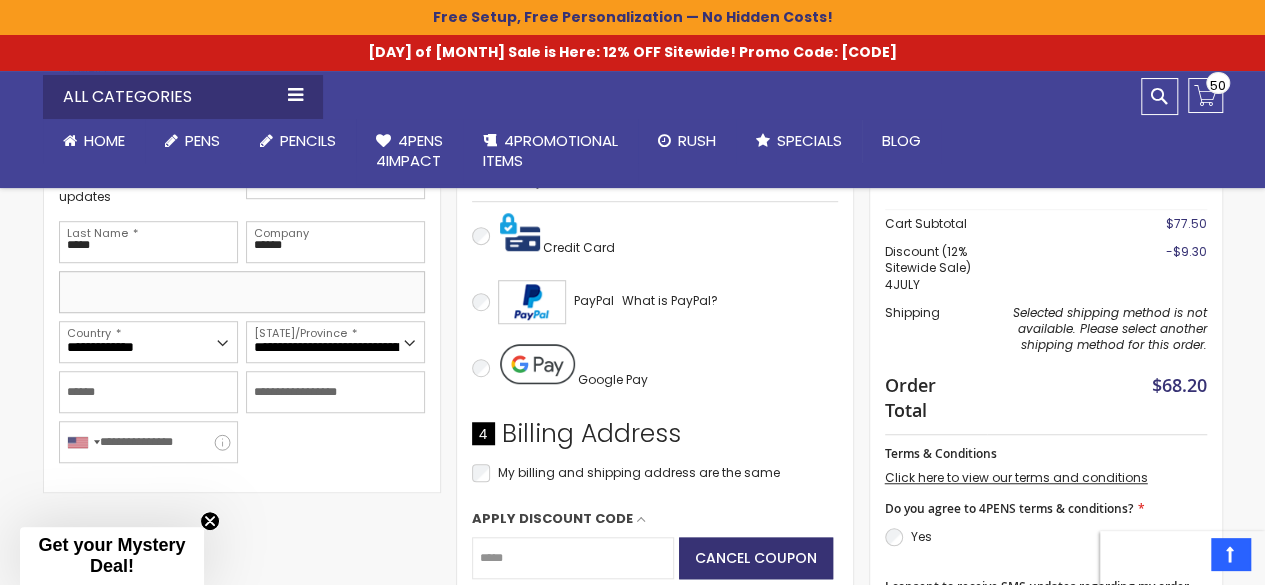 click at bounding box center [242, 292] 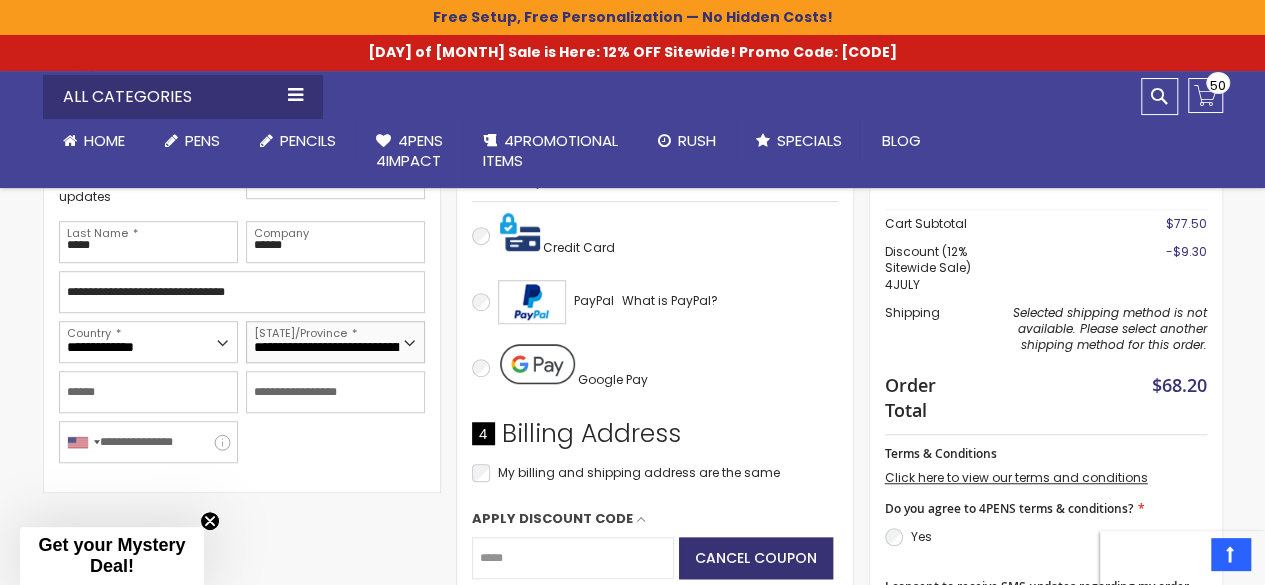 select on "**" 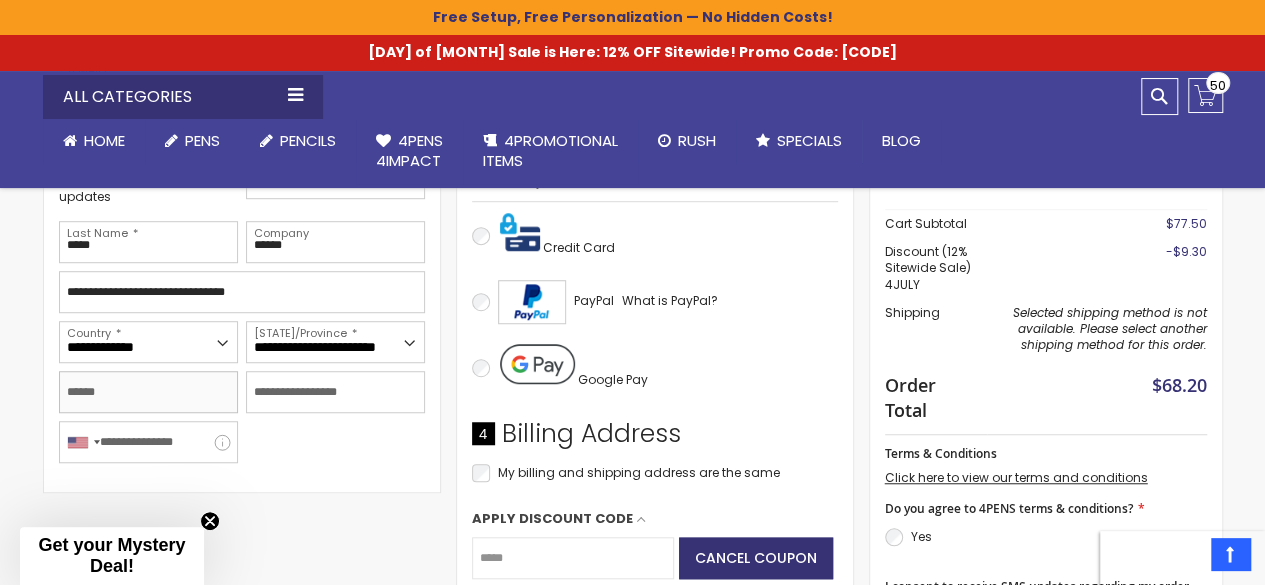 type on "******" 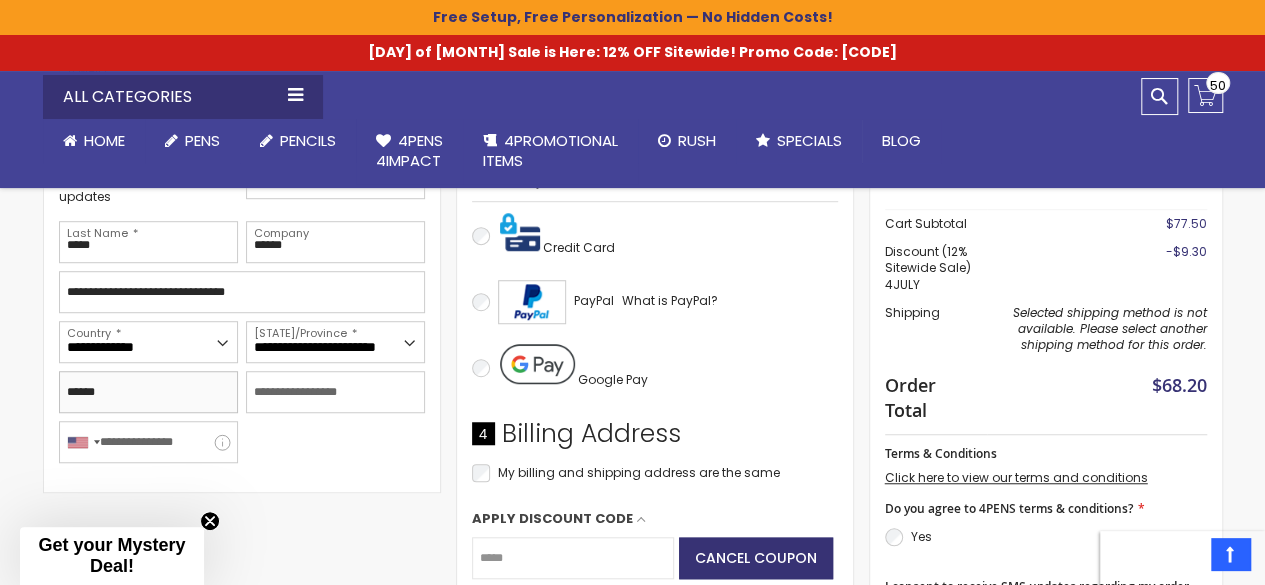 type on "*****" 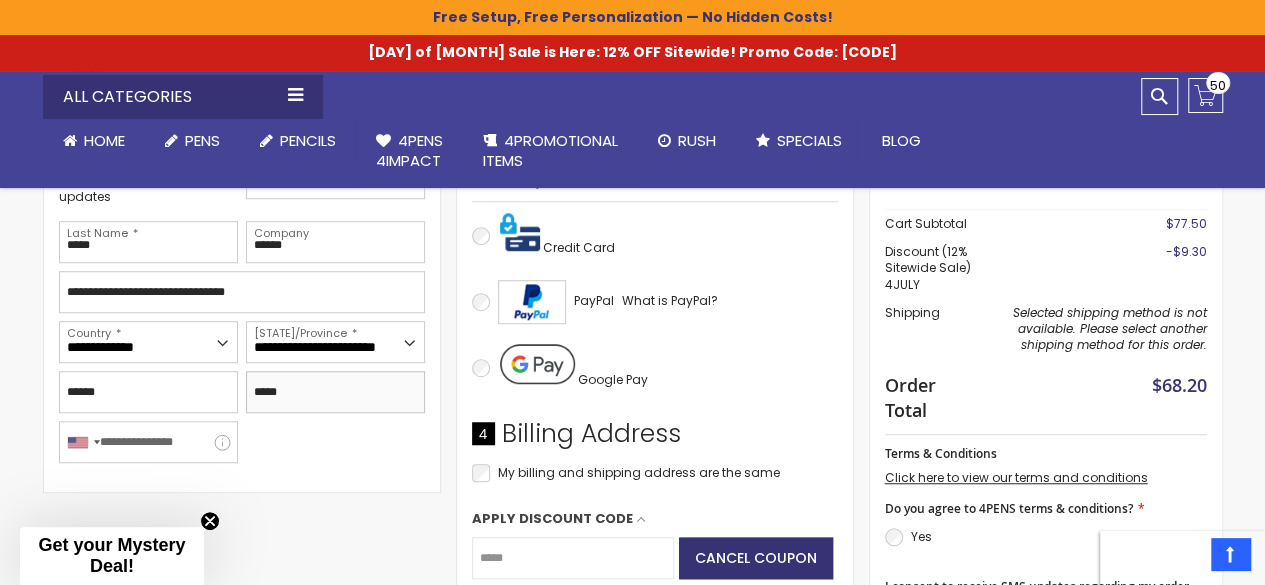 type on "[PASSWORD]" 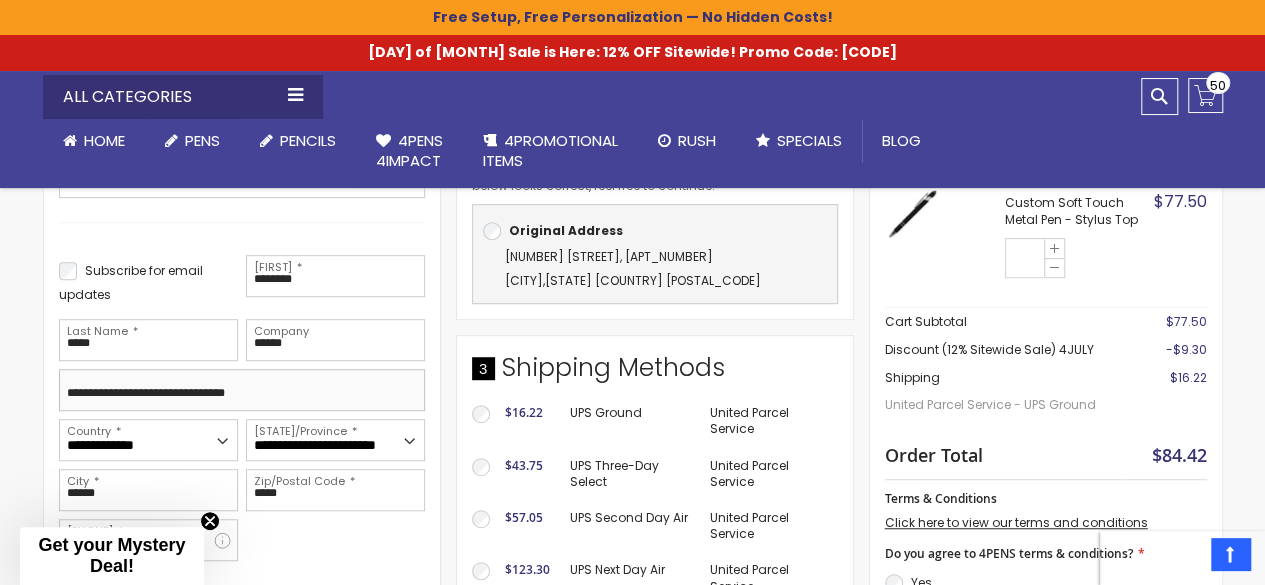 scroll, scrollTop: 456, scrollLeft: 0, axis: vertical 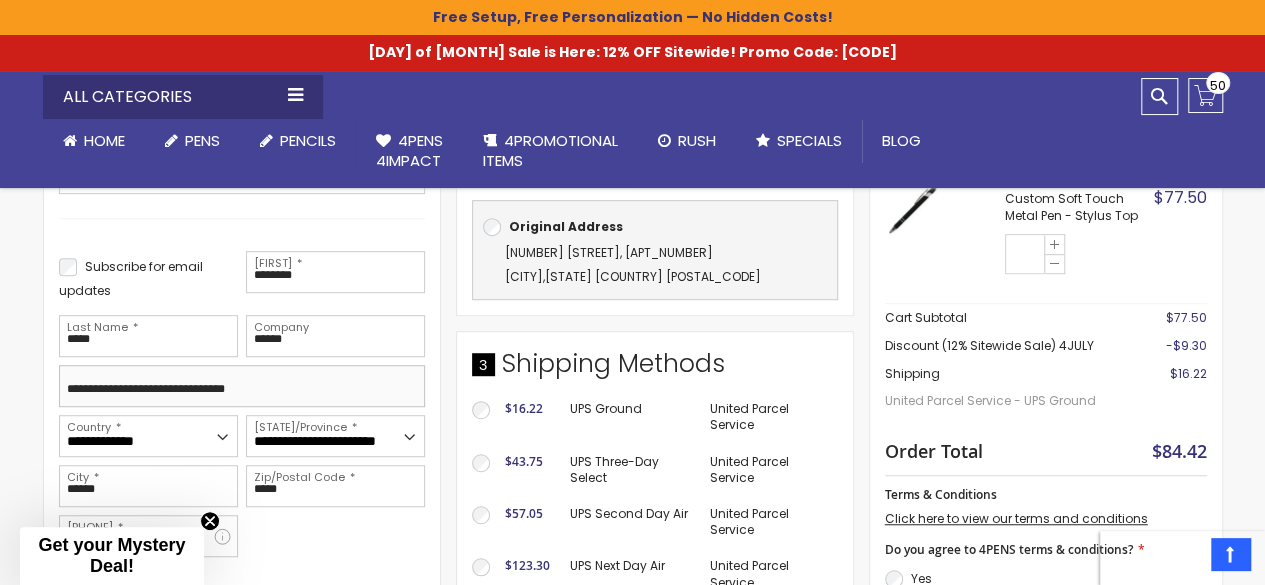 click on "**********" at bounding box center [242, 386] 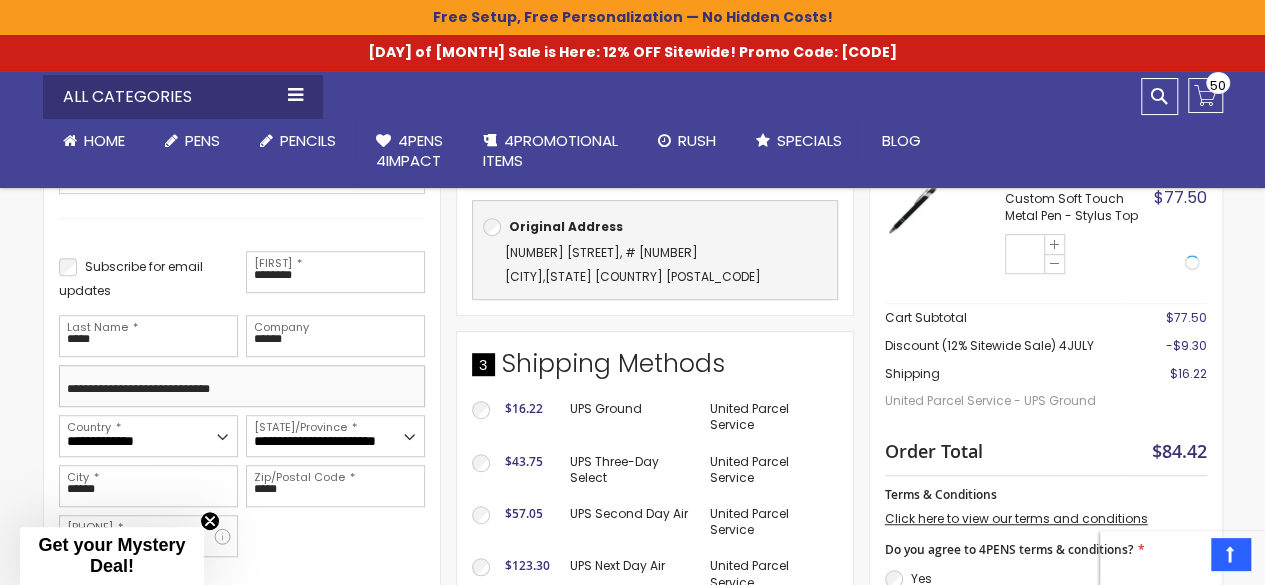 type on "**********" 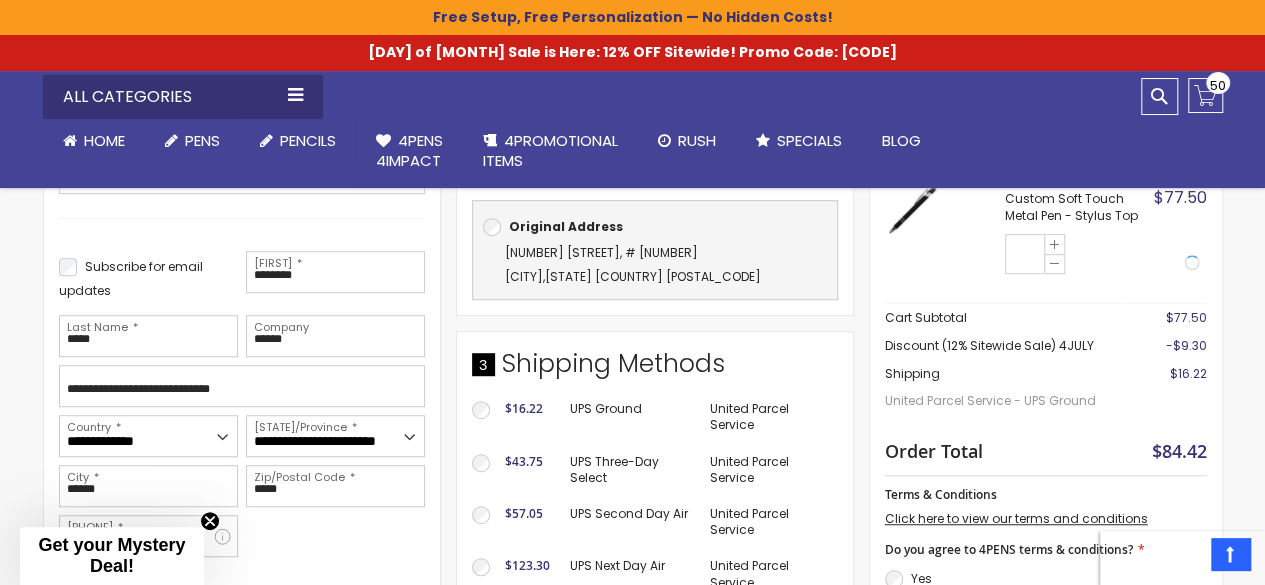 click on "**********" at bounding box center (242, 337) 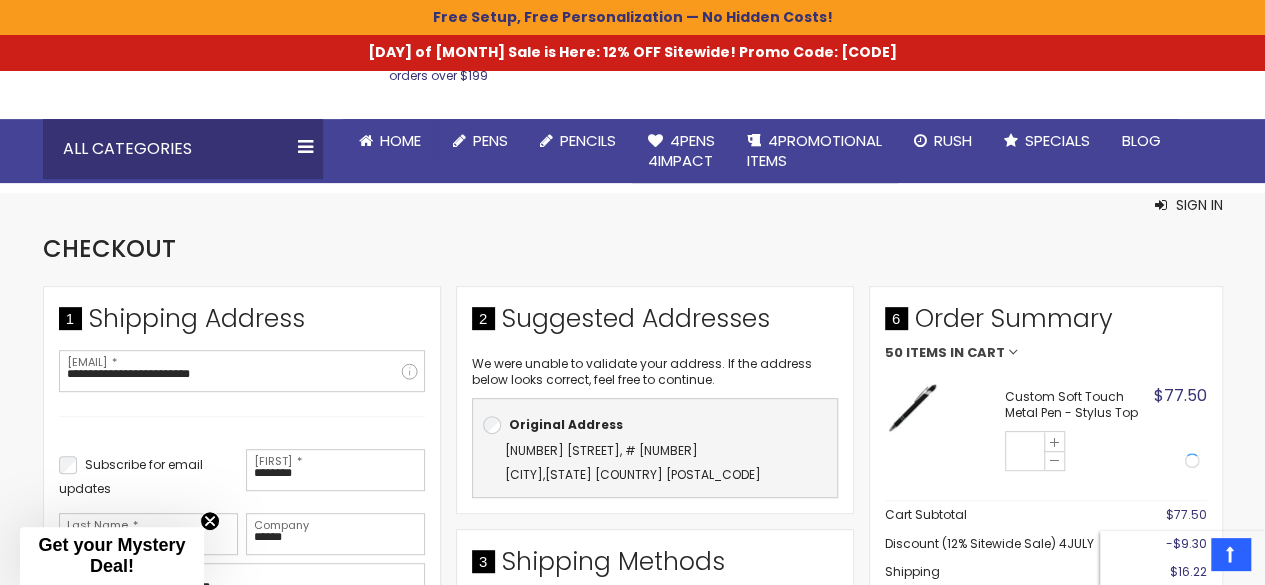 scroll, scrollTop: 282, scrollLeft: 0, axis: vertical 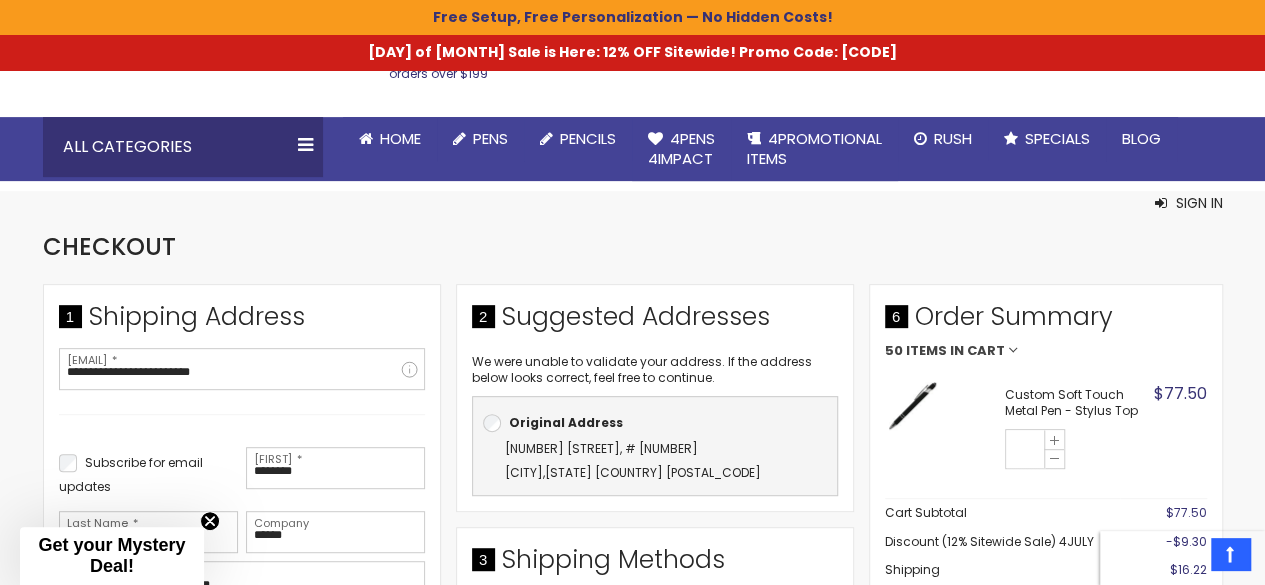 click on "[NUMBER] [STREET], # [NUMBER]" at bounding box center [601, 448] 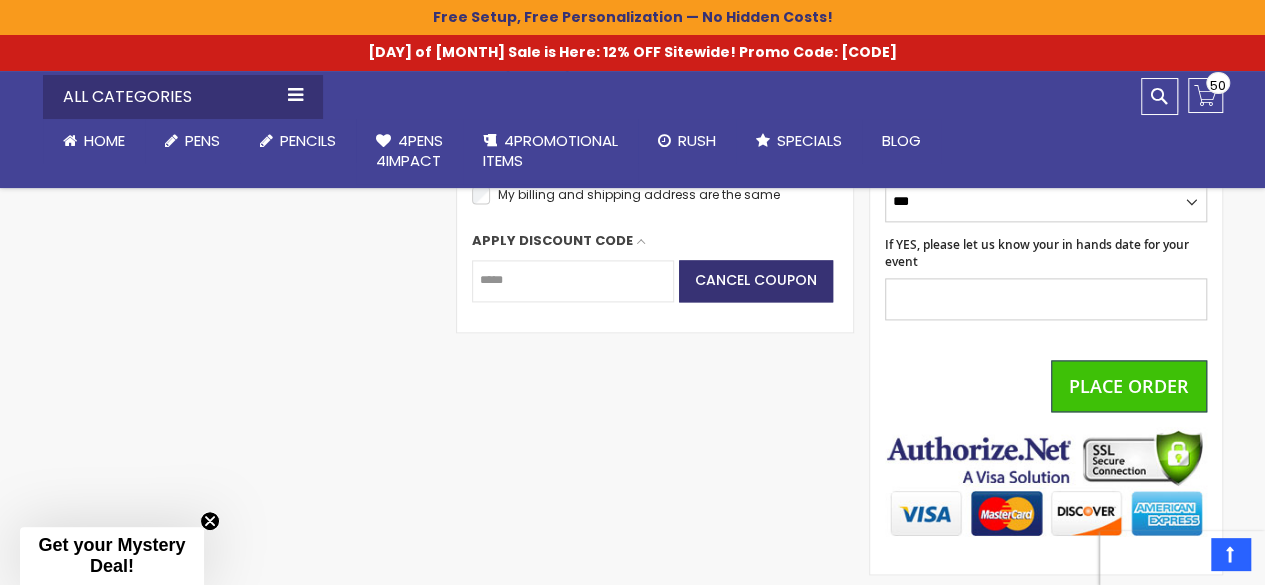 scroll, scrollTop: 1170, scrollLeft: 0, axis: vertical 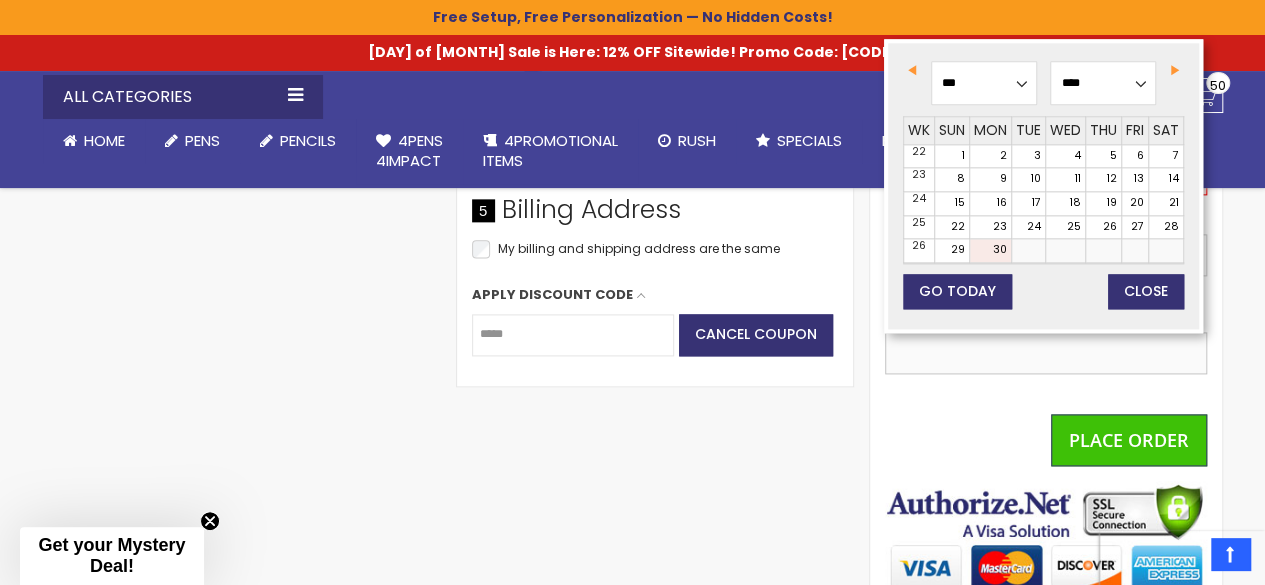 click on "If YES, please let us know your in hands date for your event" at bounding box center [1046, 353] 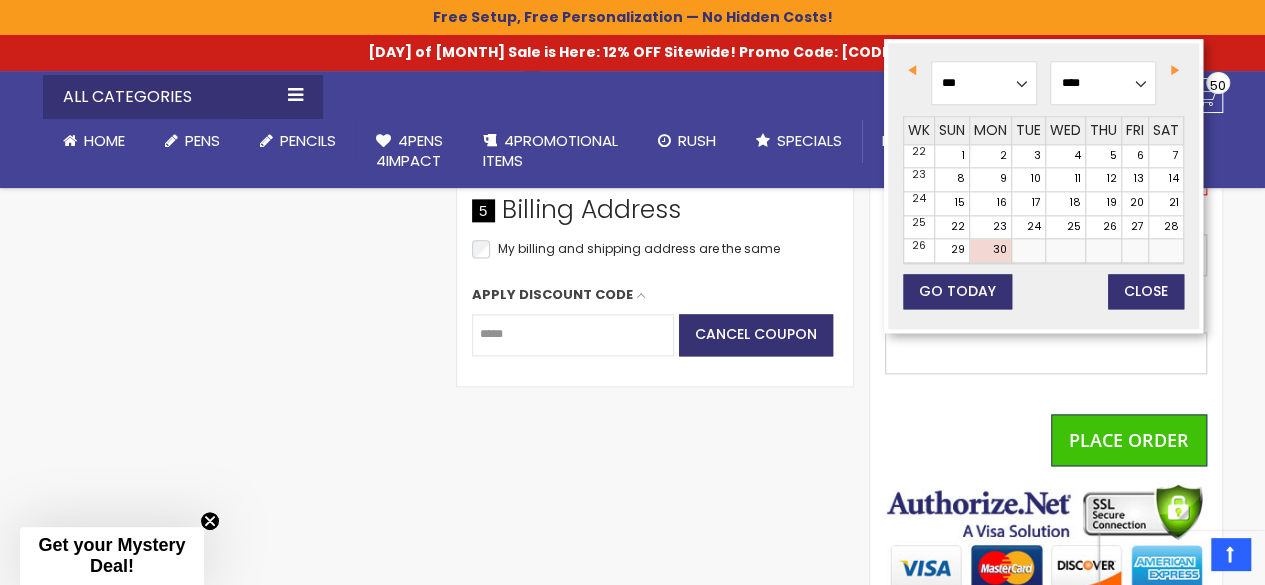 click on "[PASSWORD]" at bounding box center (1043, 87) 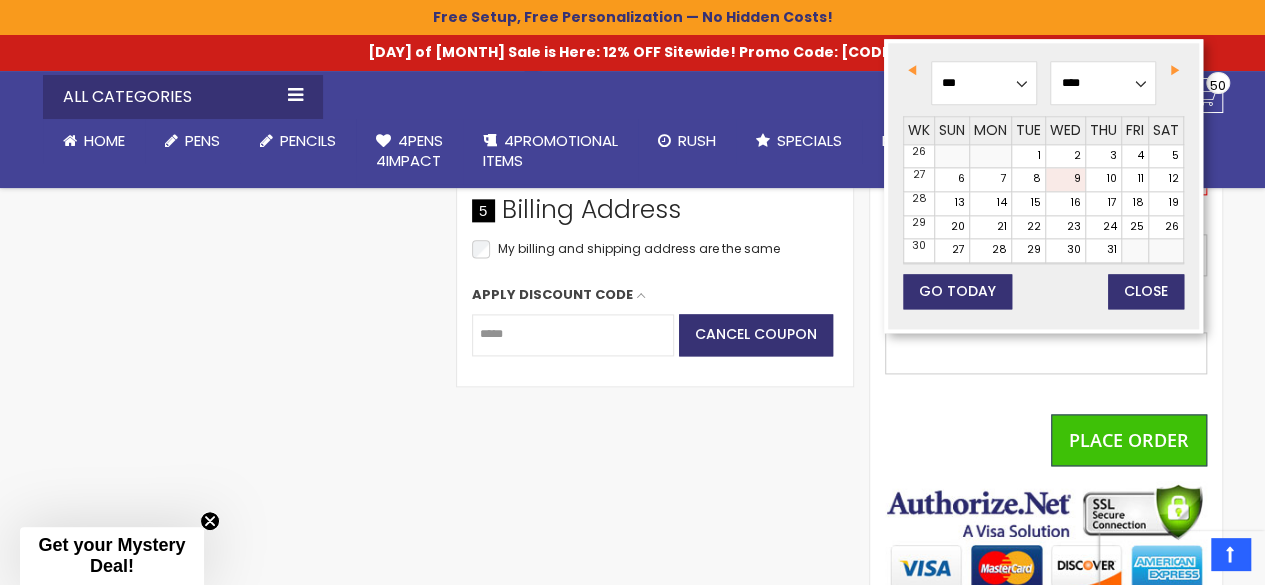 click on "9" at bounding box center (1065, 179) 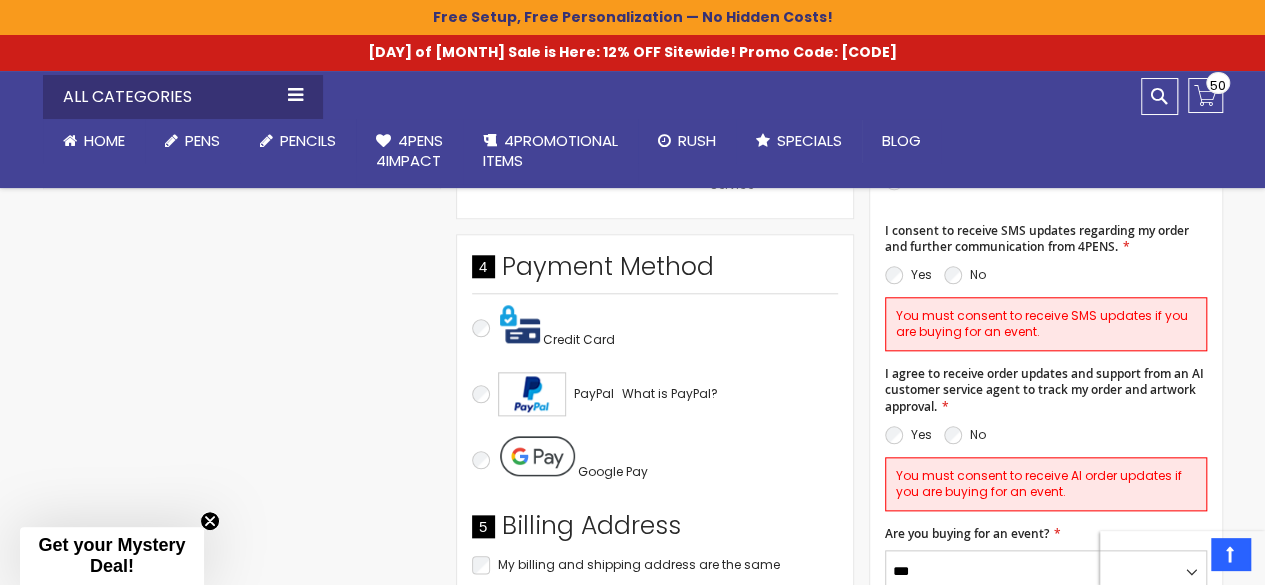 scroll, scrollTop: 852, scrollLeft: 0, axis: vertical 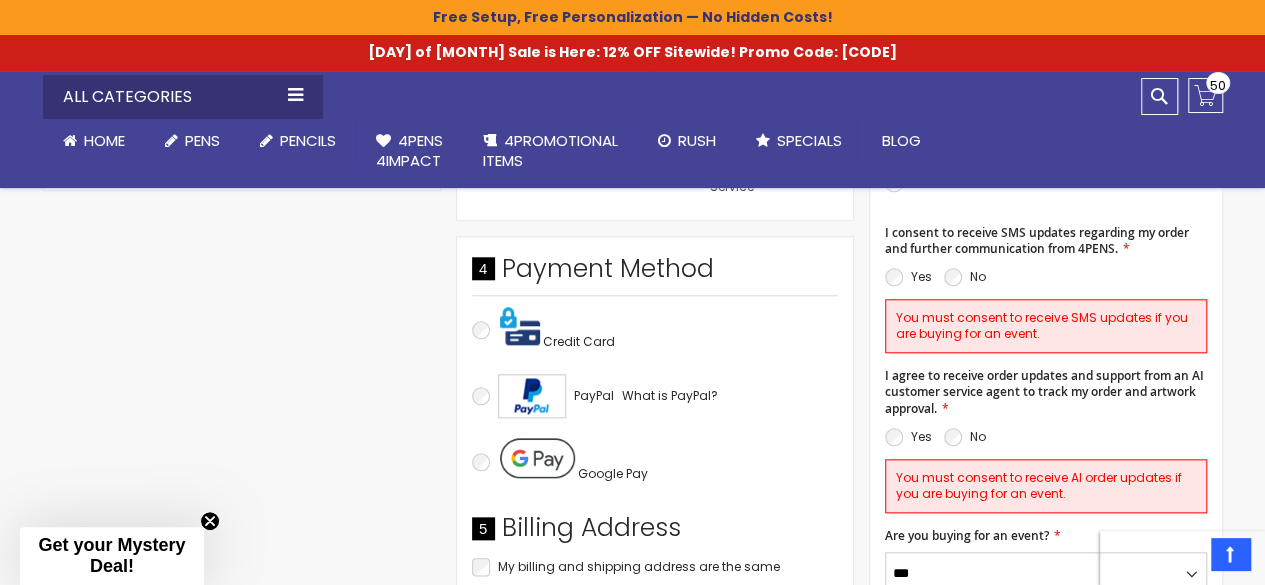click at bounding box center (520, 326) 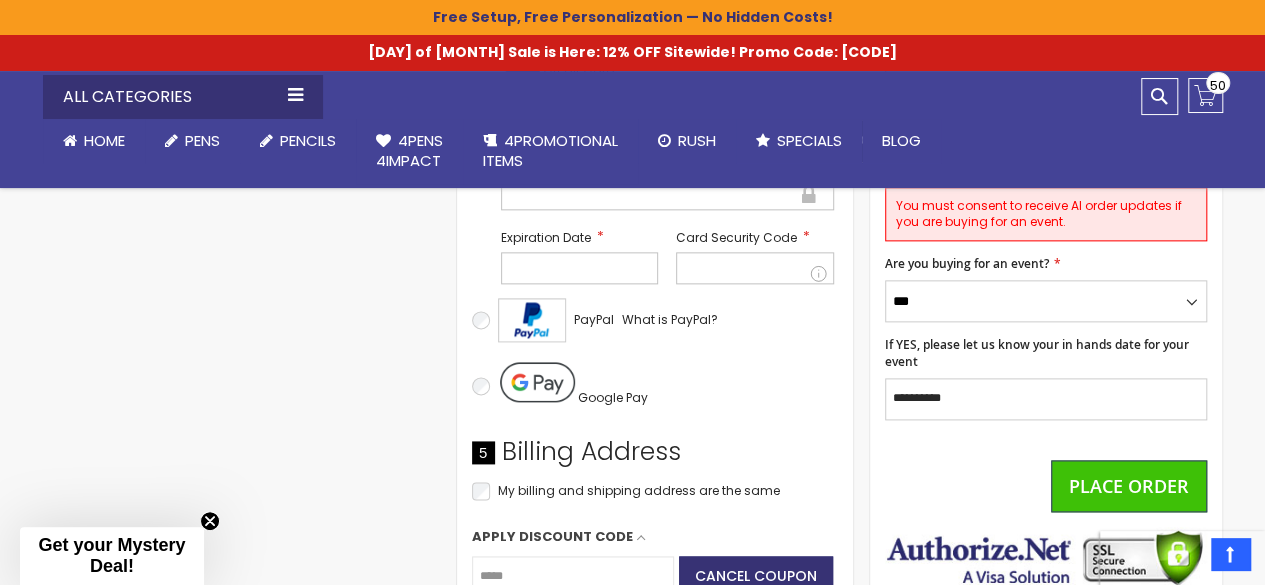 scroll, scrollTop: 1126, scrollLeft: 0, axis: vertical 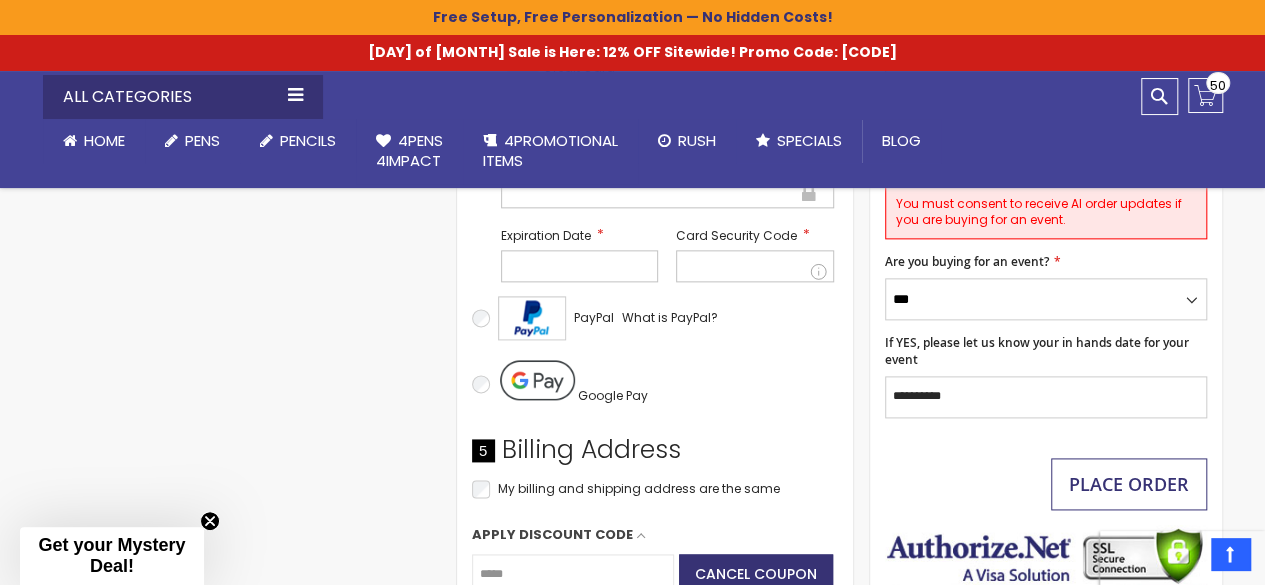 click on "Place Order" at bounding box center (1129, 484) 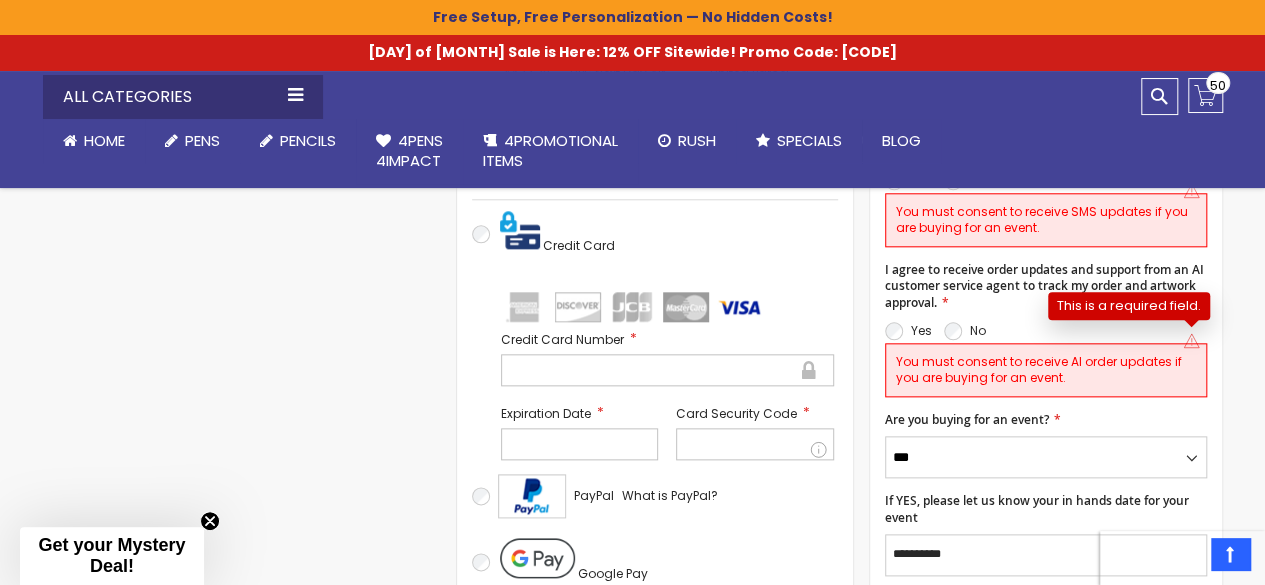 scroll, scrollTop: 946, scrollLeft: 0, axis: vertical 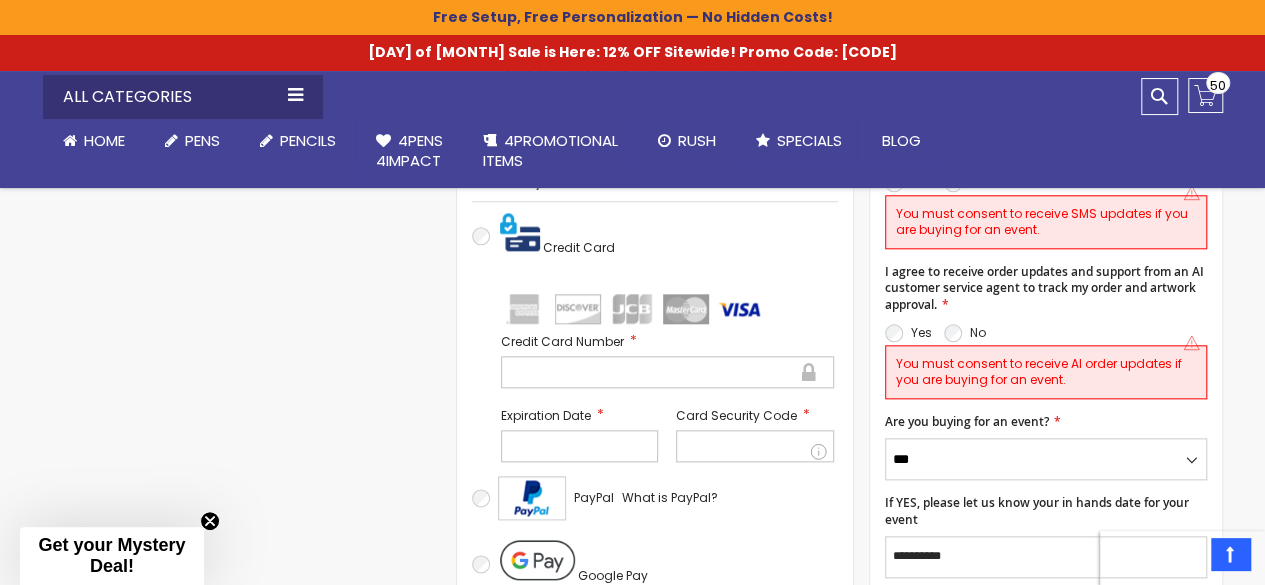 click on "You must consent to receive AI order updates if you are buying for an event." at bounding box center (1046, 222) 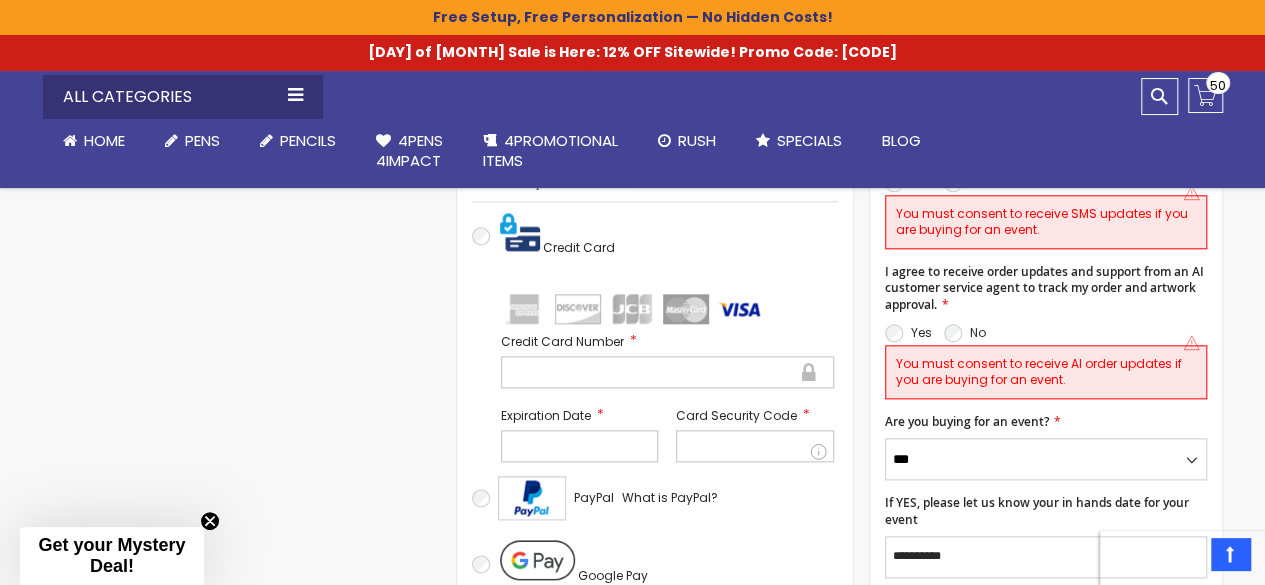 click on "This is a required field." at bounding box center (1191, 342) 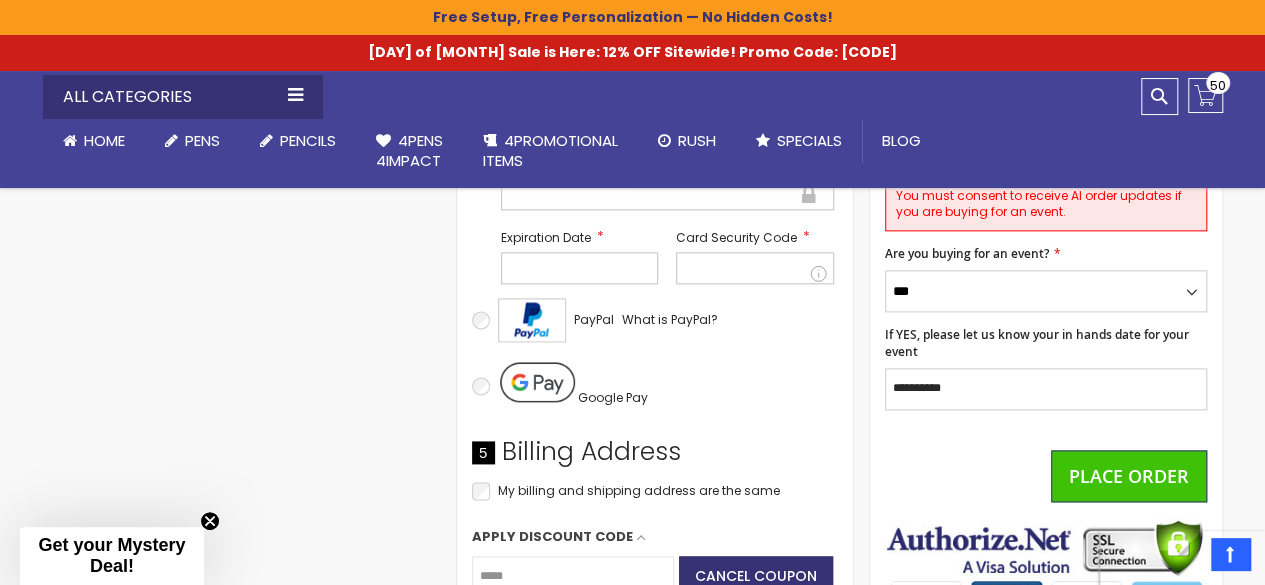 scroll, scrollTop: 1128, scrollLeft: 0, axis: vertical 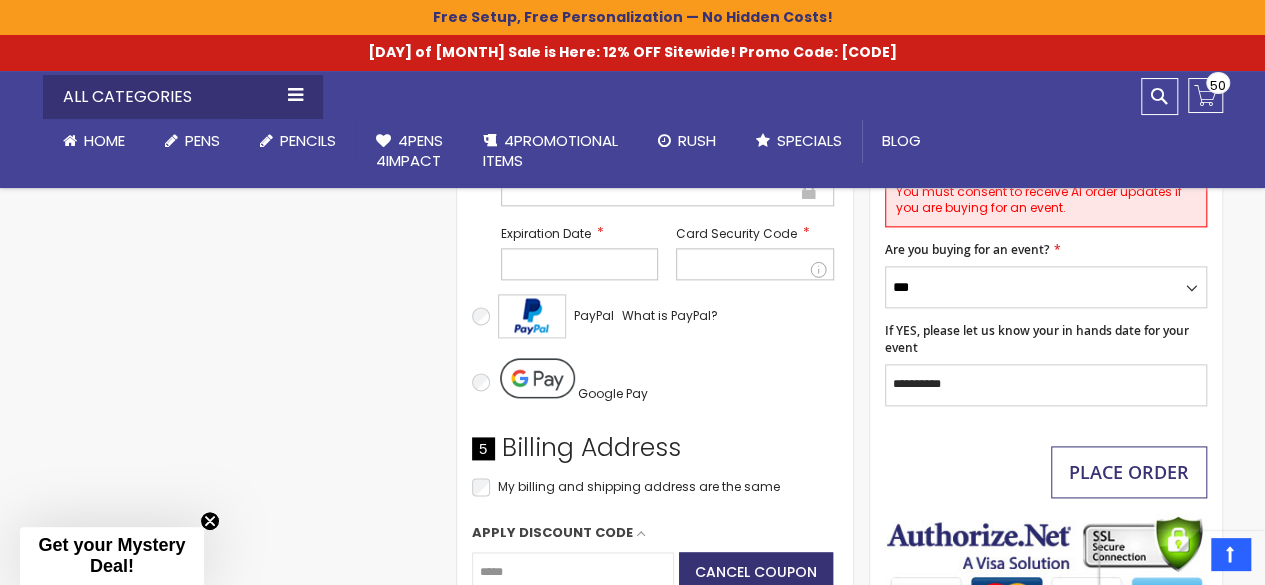click on "Place Order" at bounding box center (1129, 472) 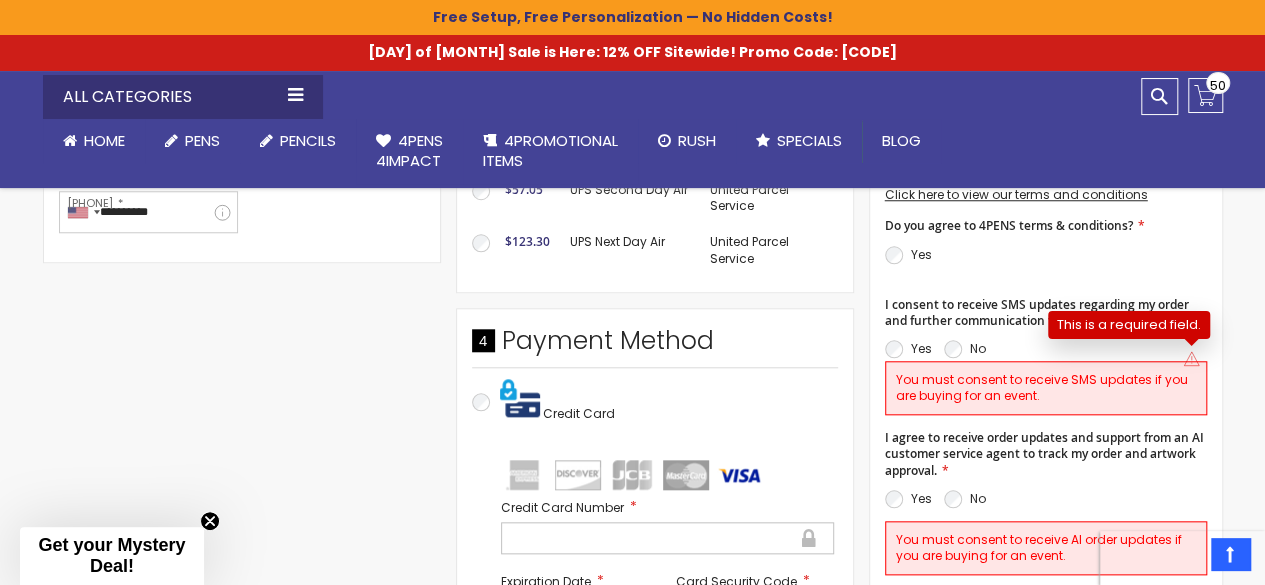 scroll, scrollTop: 780, scrollLeft: 0, axis: vertical 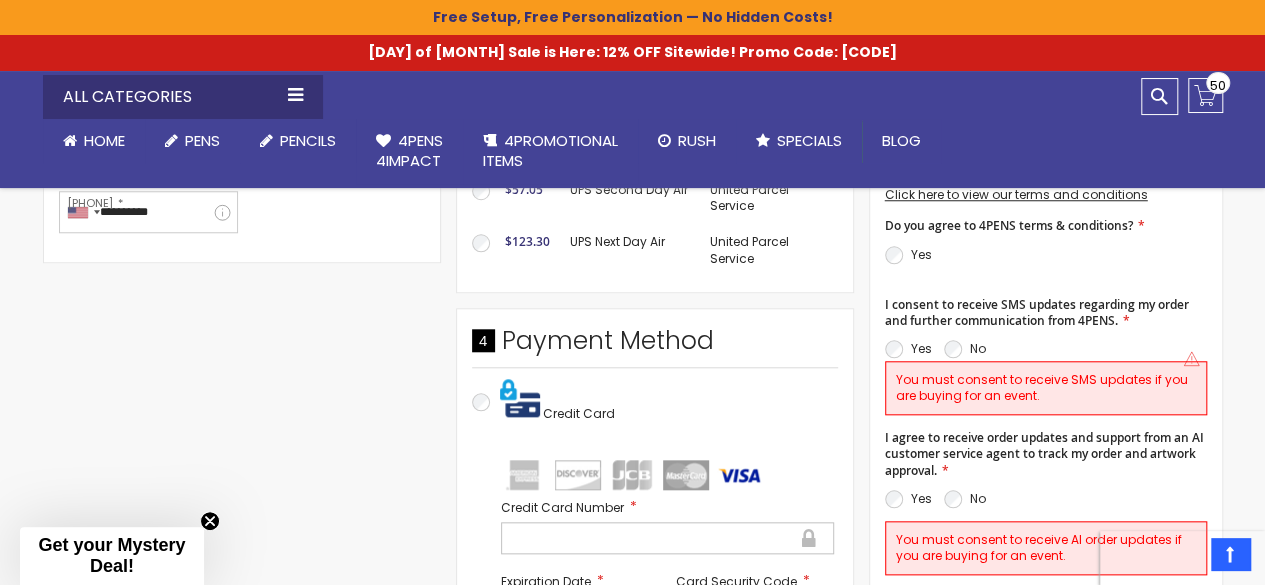 click on "No" at bounding box center [965, 349] 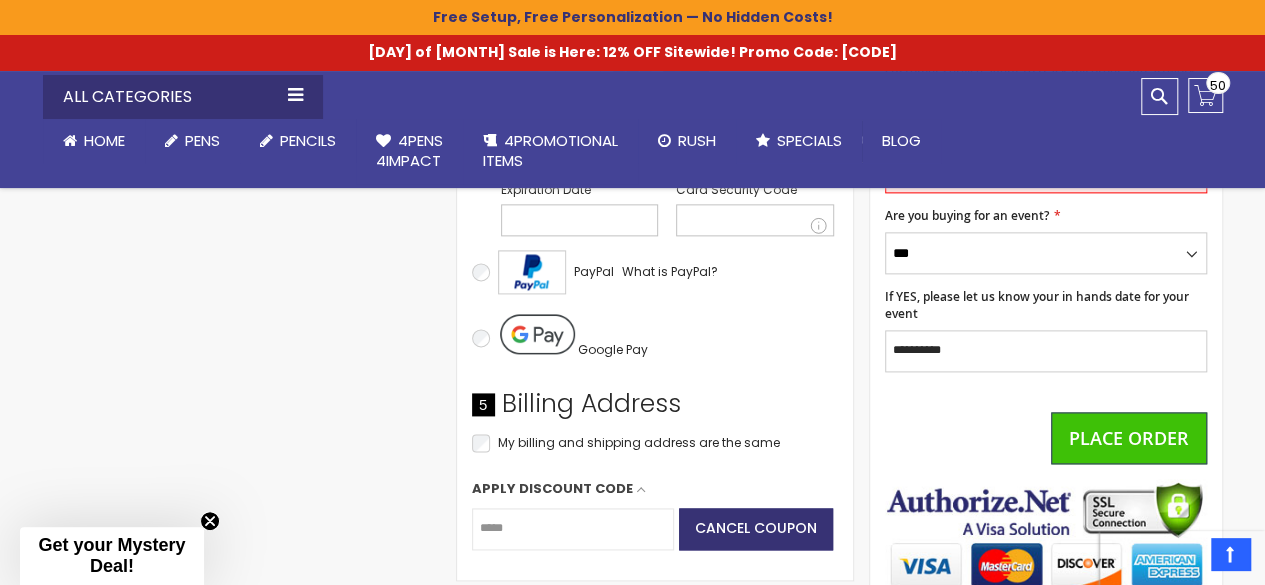 scroll, scrollTop: 1174, scrollLeft: 0, axis: vertical 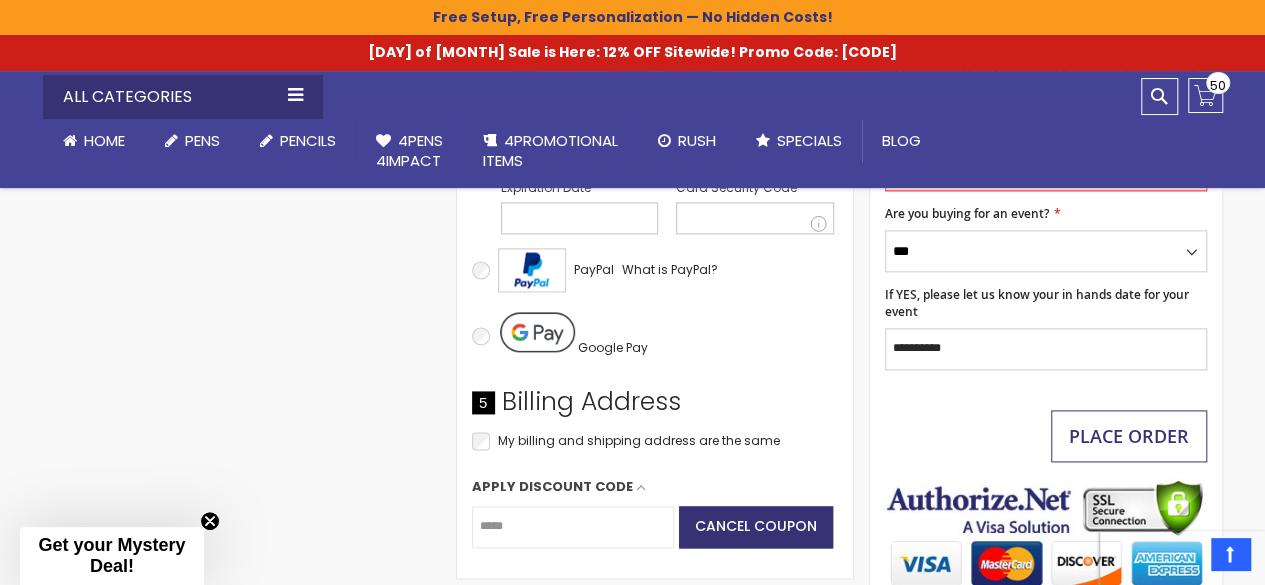 click on "Place Order" at bounding box center [1129, 436] 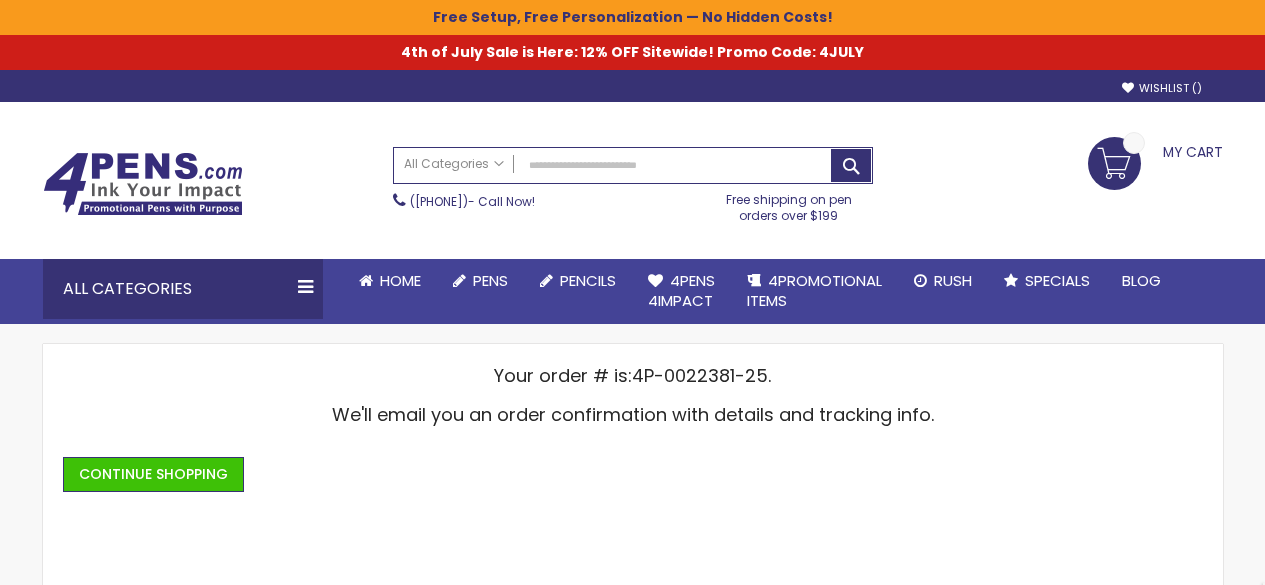 scroll, scrollTop: 0, scrollLeft: 0, axis: both 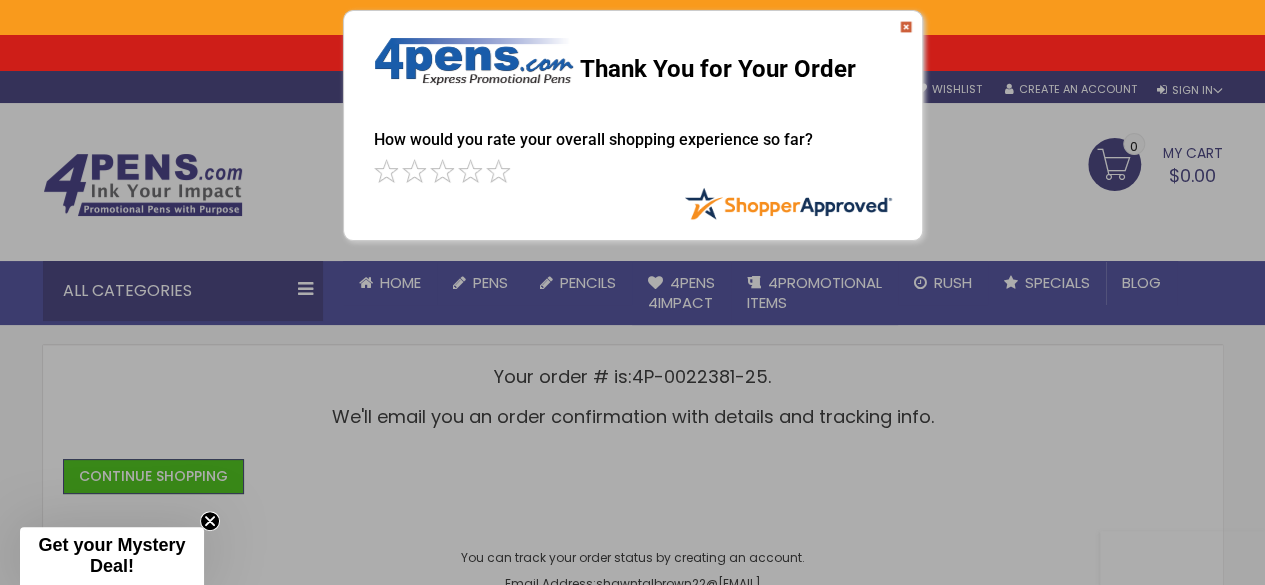 click at bounding box center [906, 27] 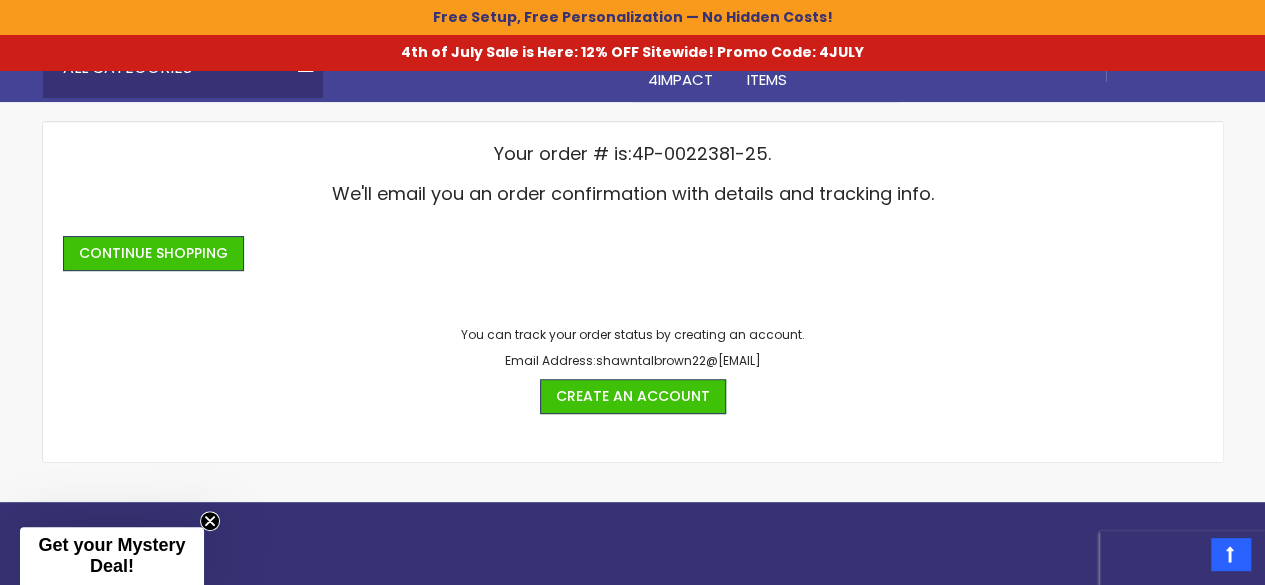 scroll, scrollTop: 144, scrollLeft: 0, axis: vertical 